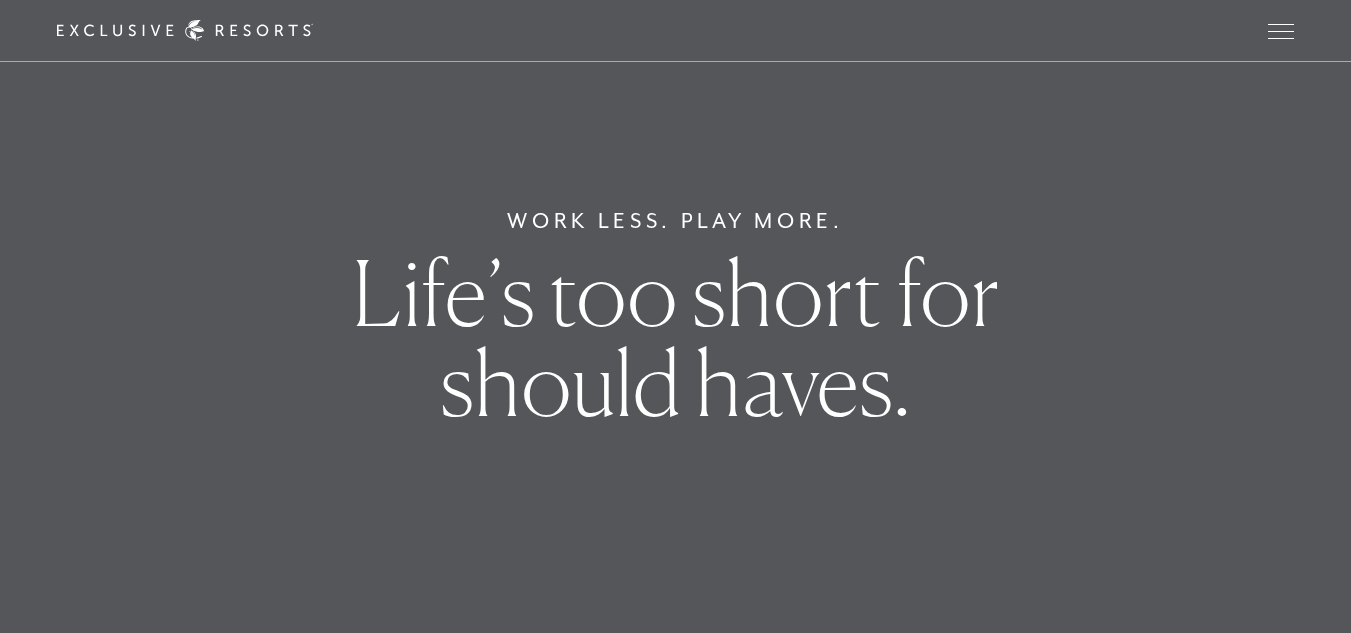 scroll, scrollTop: 0, scrollLeft: 0, axis: both 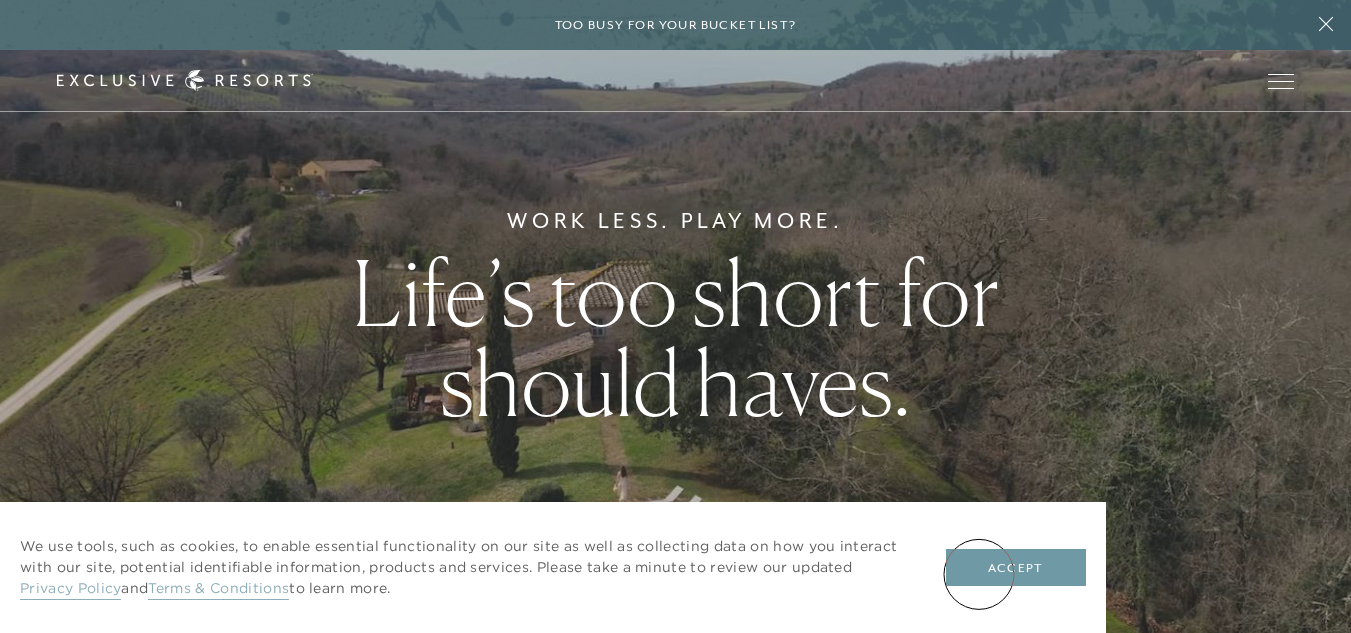 click on "Accept" at bounding box center [1016, 568] 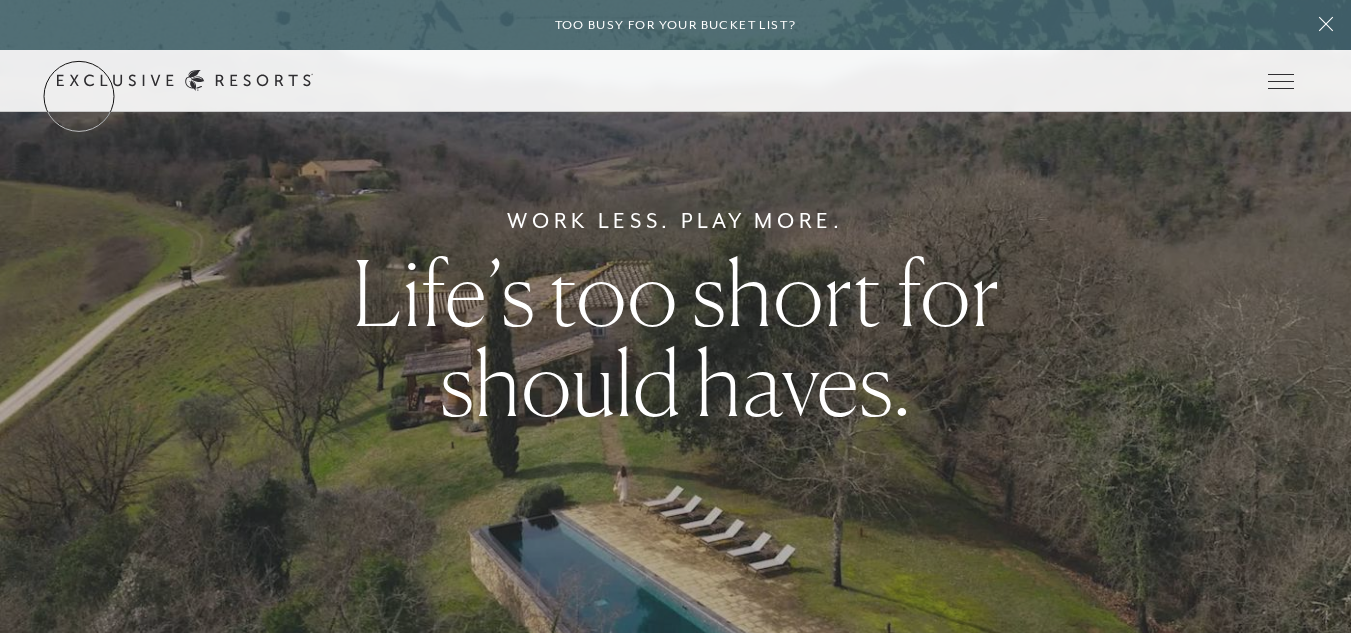 click on "Get Started" at bounding box center [0, 0] 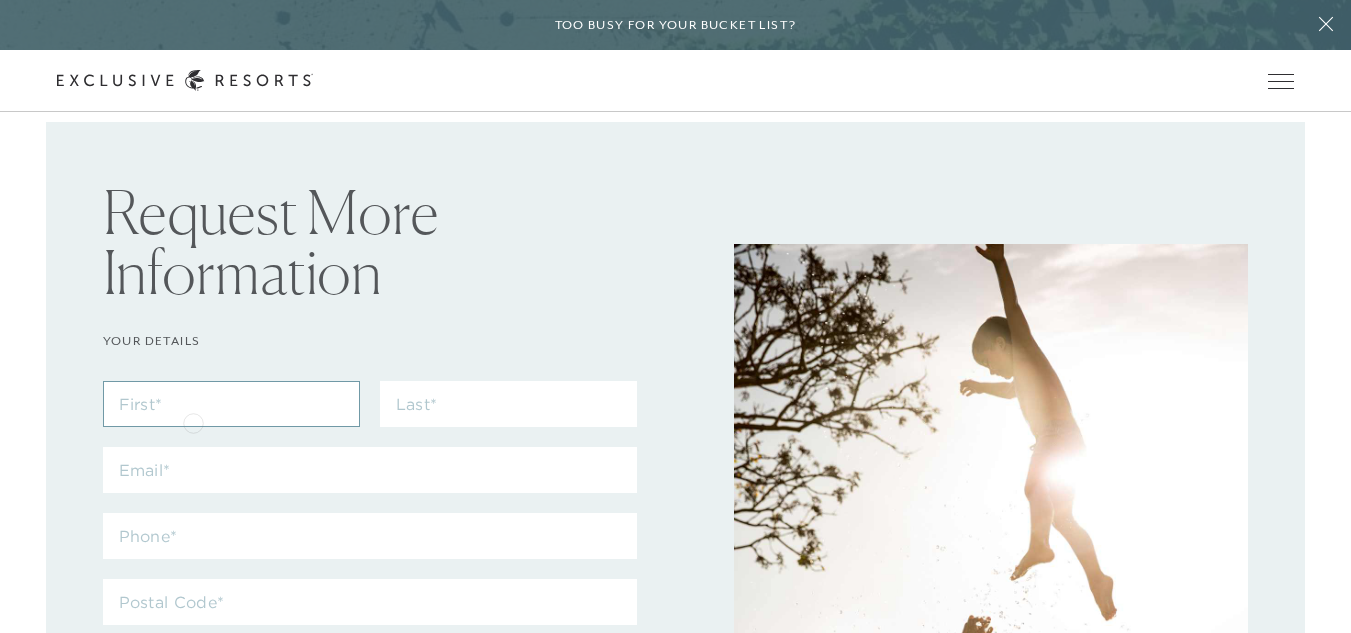click at bounding box center [231, 404] 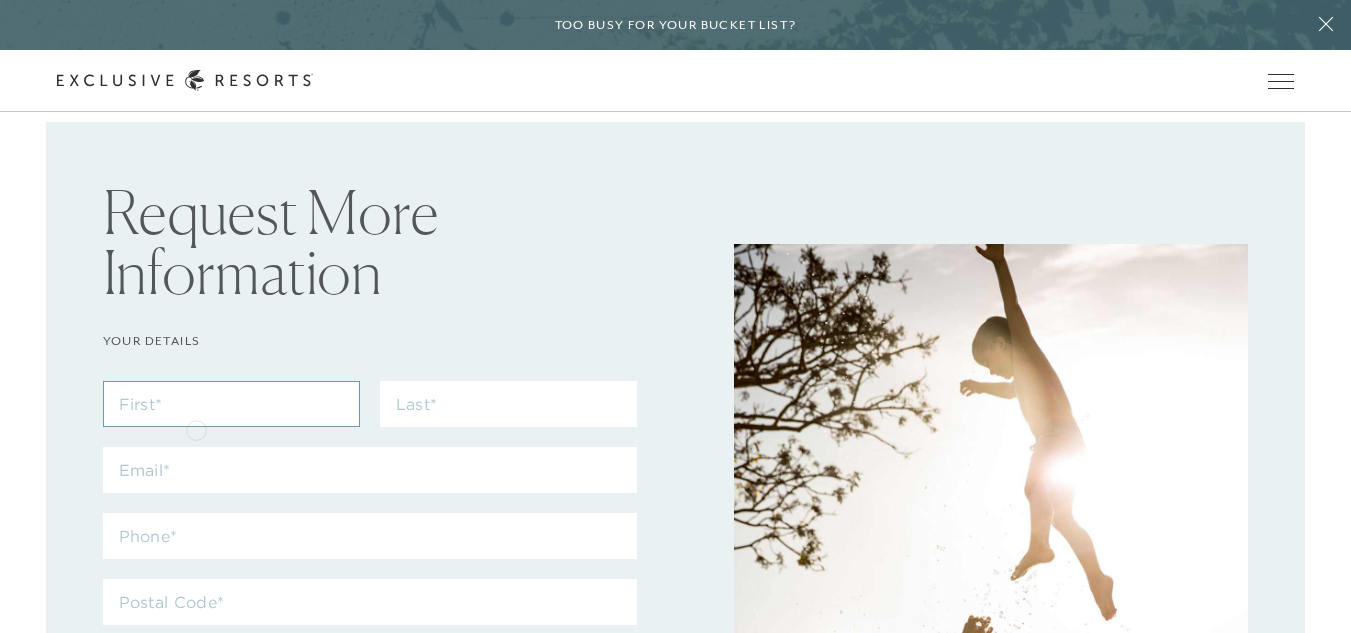 type on "[FIRST]-[LAST]" 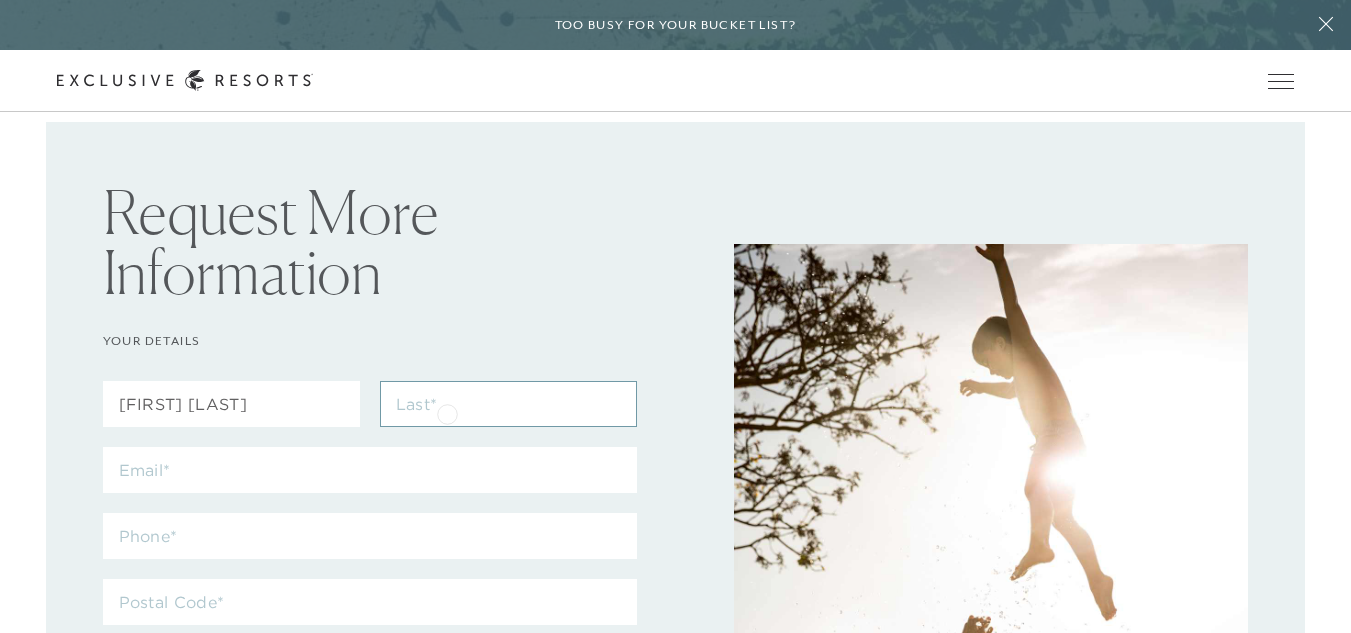 click at bounding box center (508, 404) 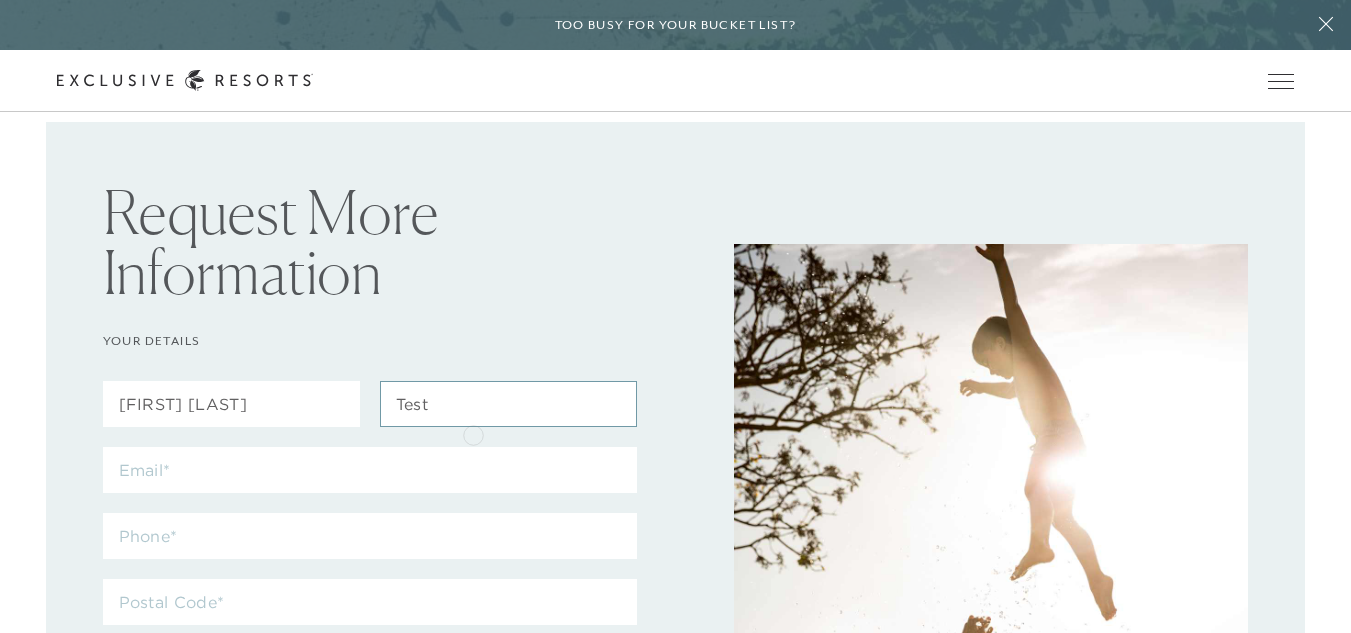 type on "Test-Luis" 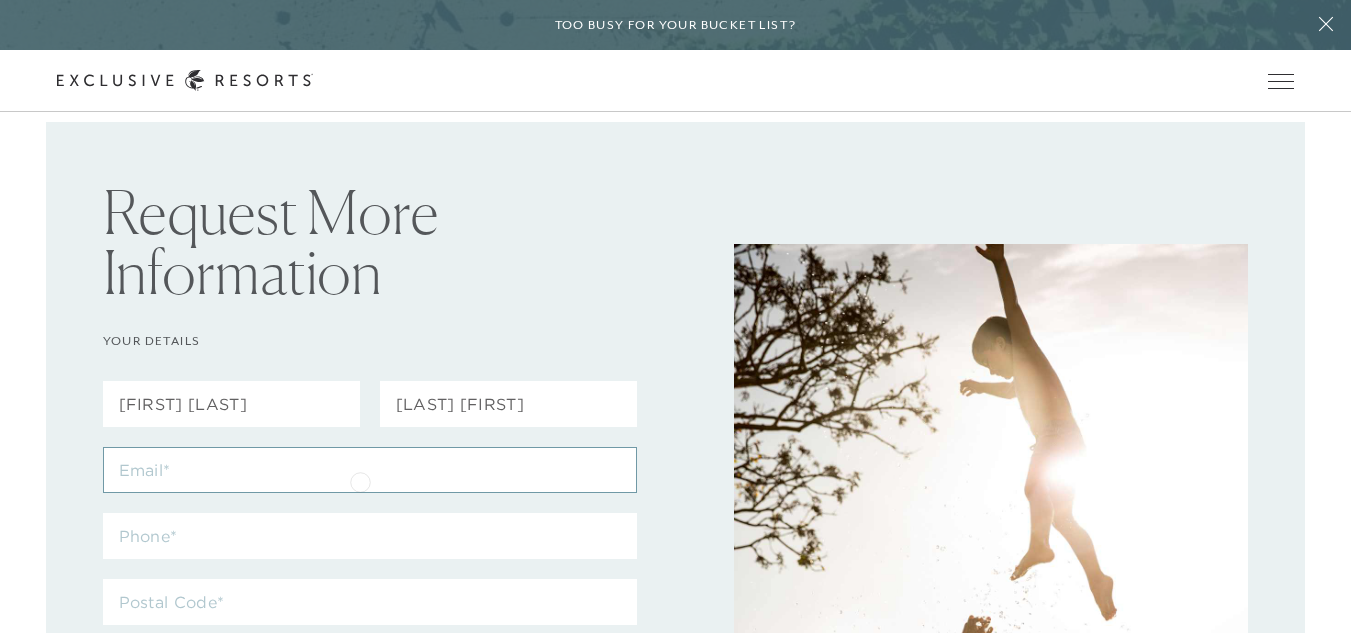 click at bounding box center (370, 470) 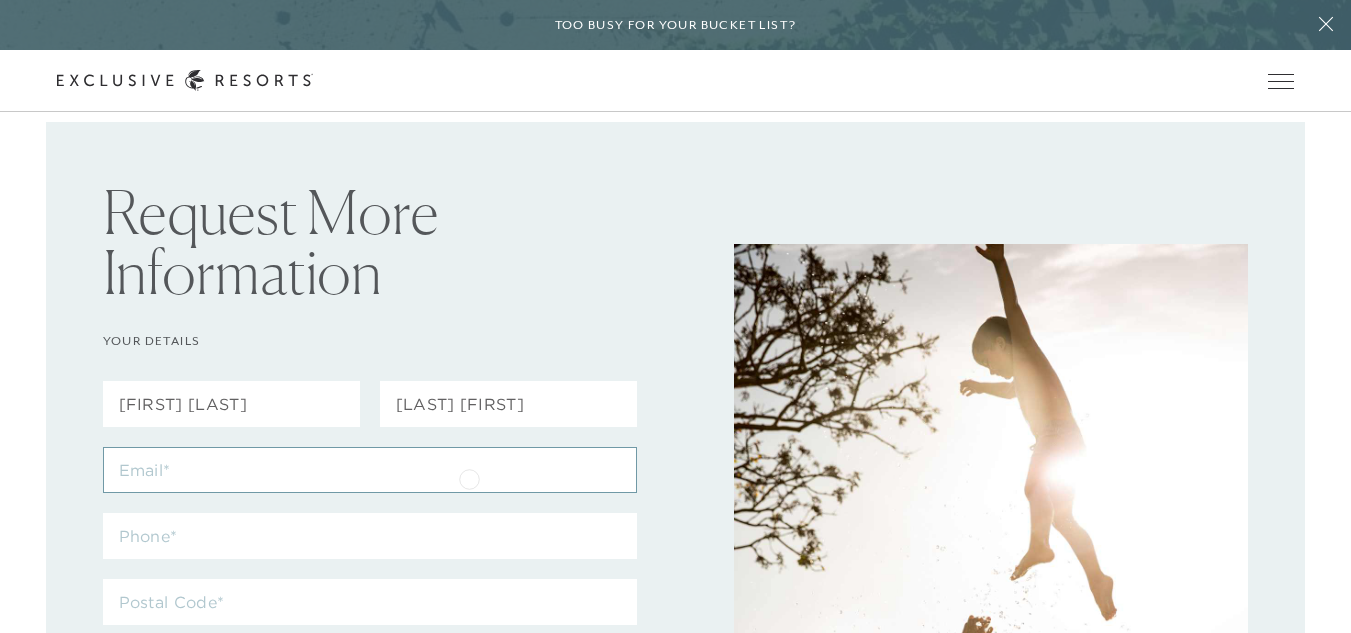click at bounding box center (370, 470) 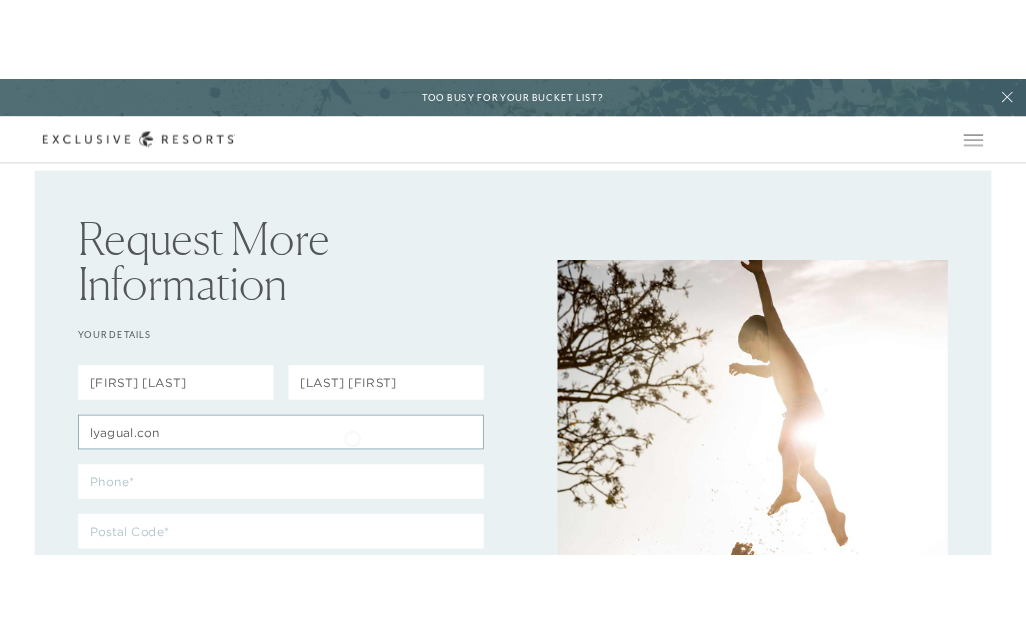 scroll, scrollTop: 0, scrollLeft: 0, axis: both 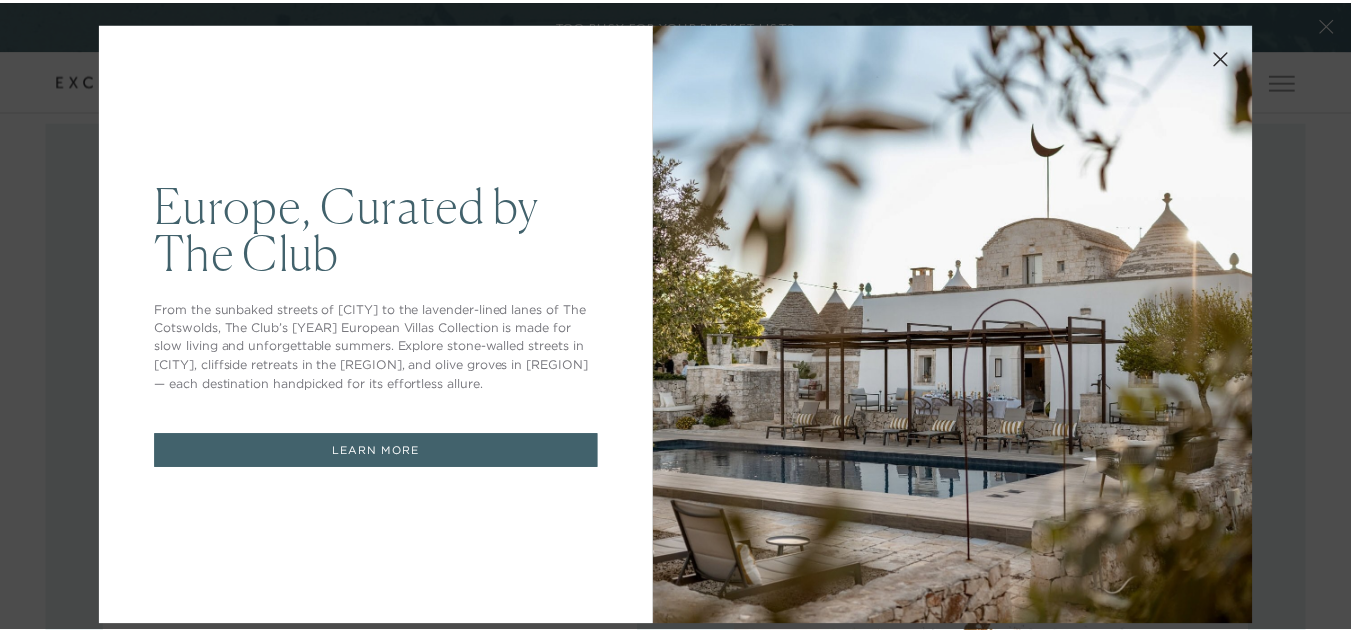 click 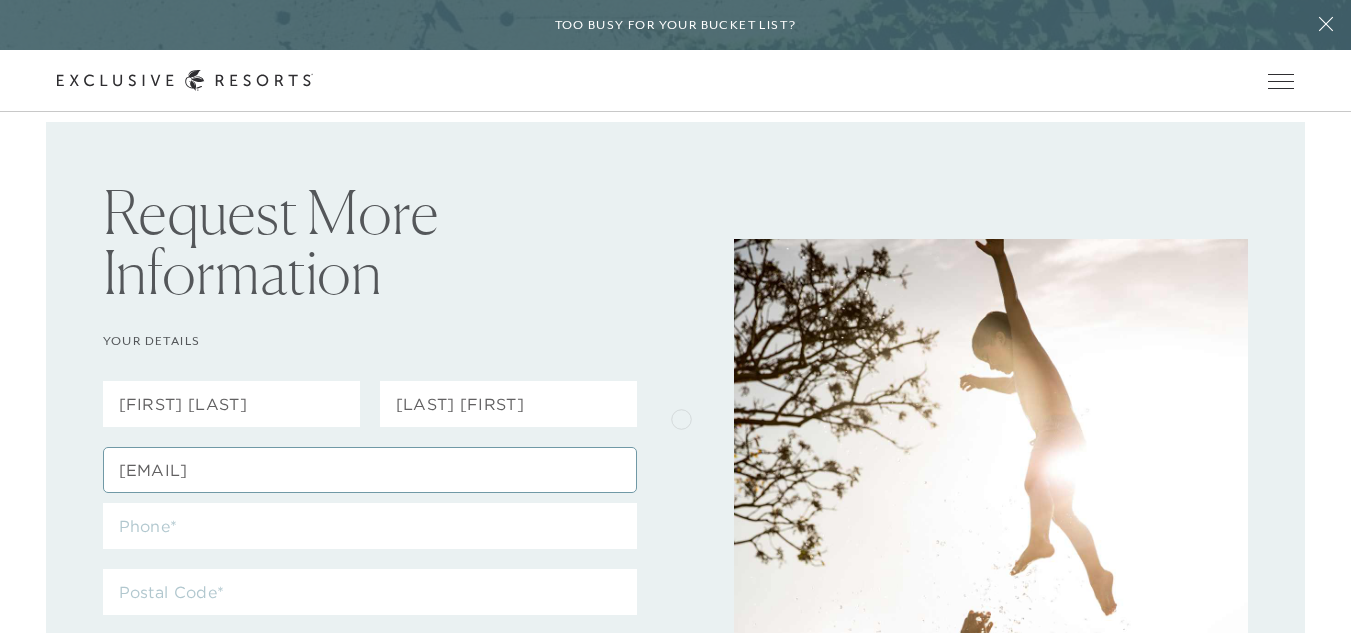 type on "lyagual.contractor@exclusiveresorts.com" 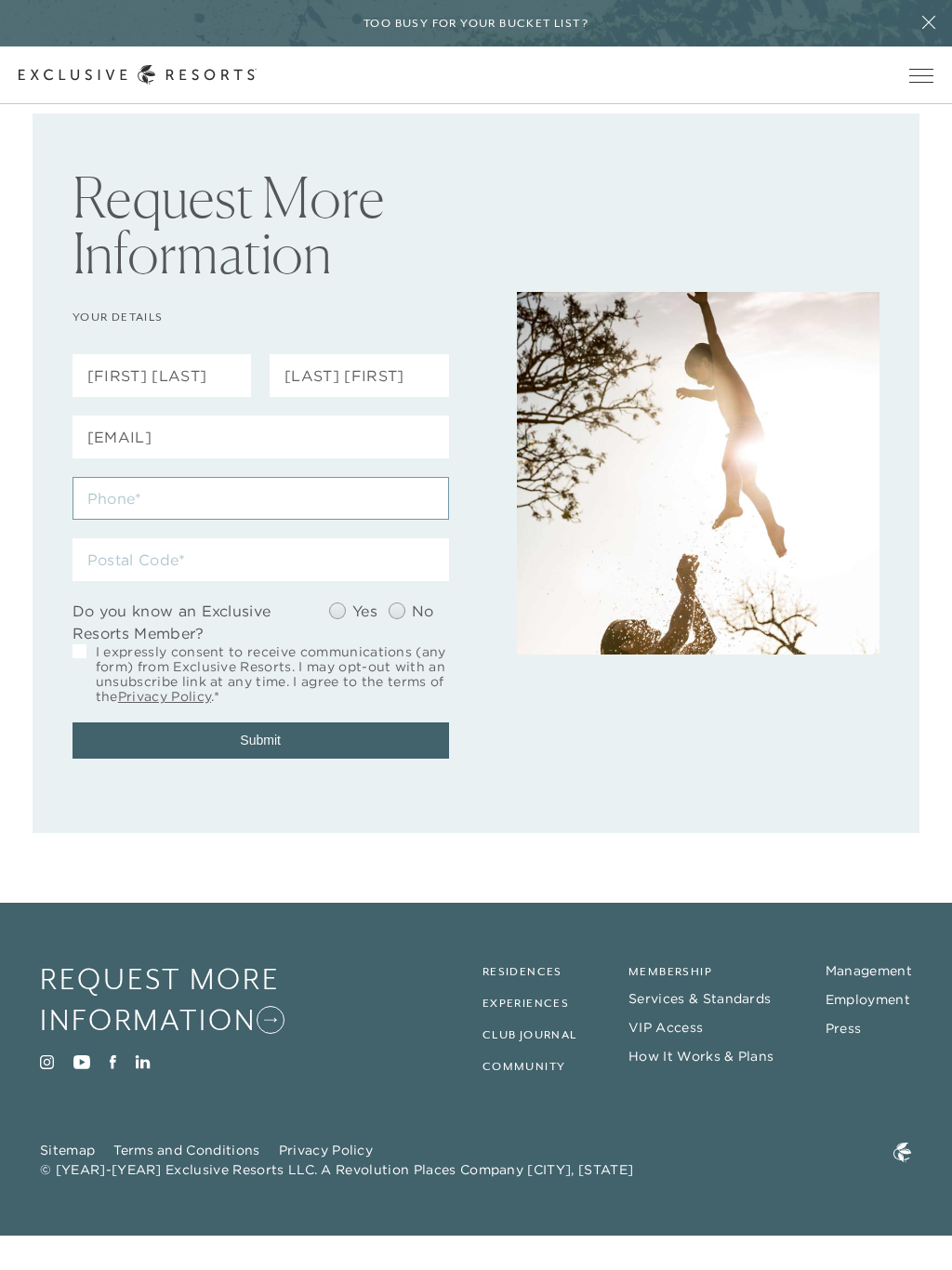 click at bounding box center [260, 498] 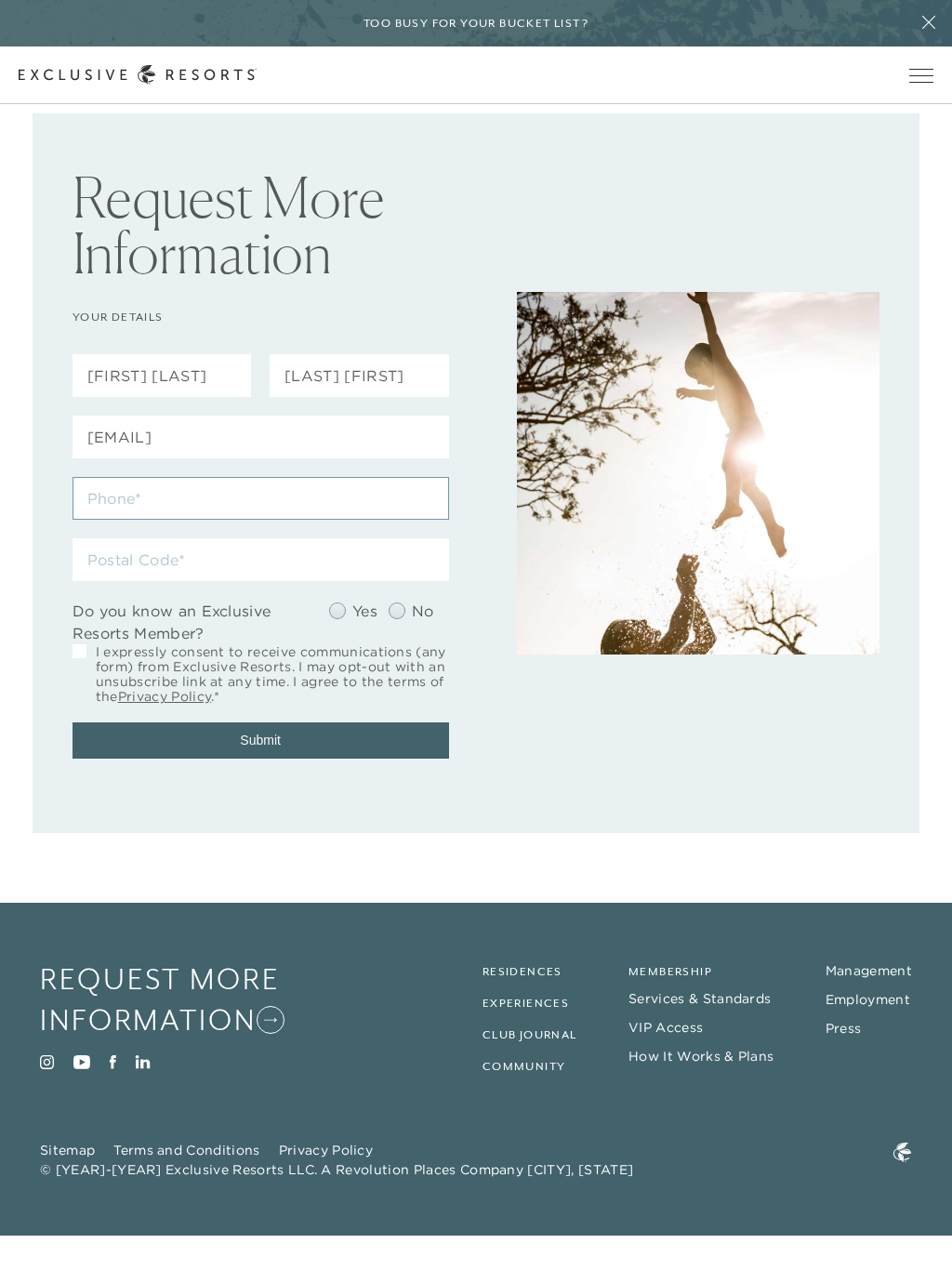 type on "*" 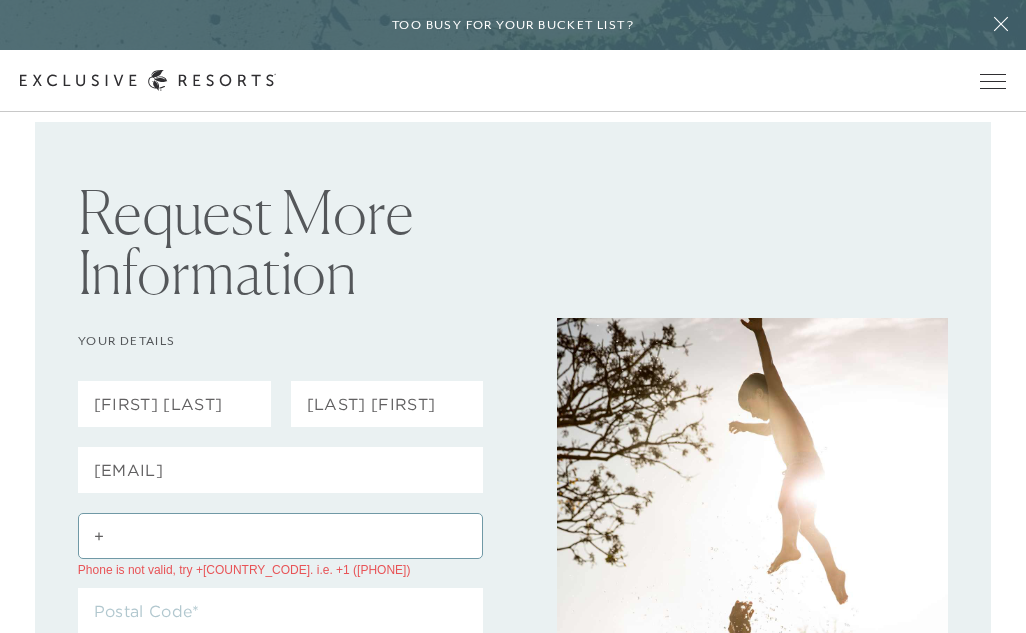 click on "+" at bounding box center [281, 536] 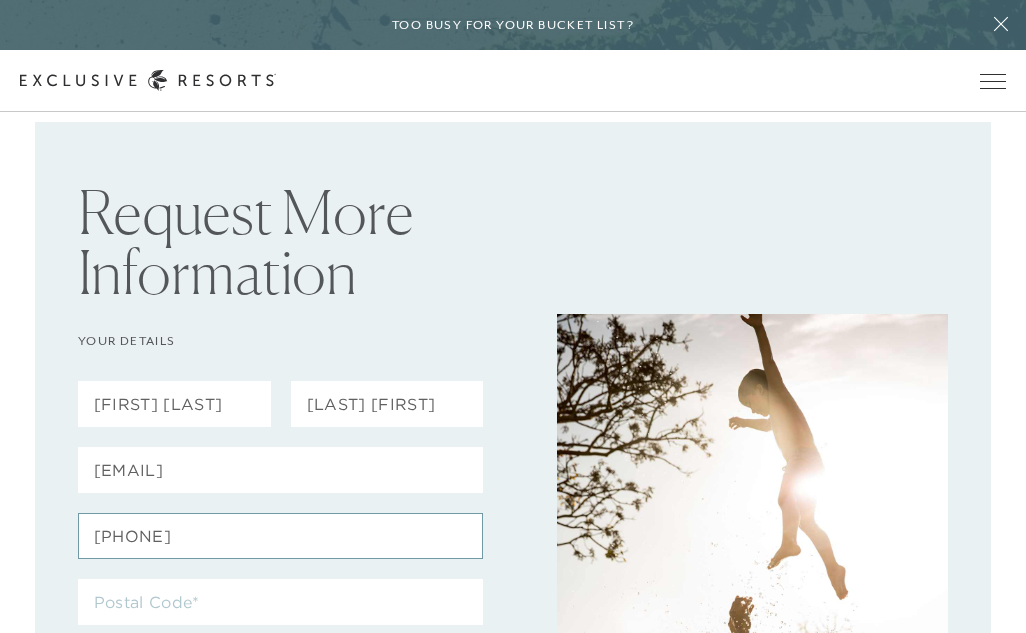 type on "+1555-5555" 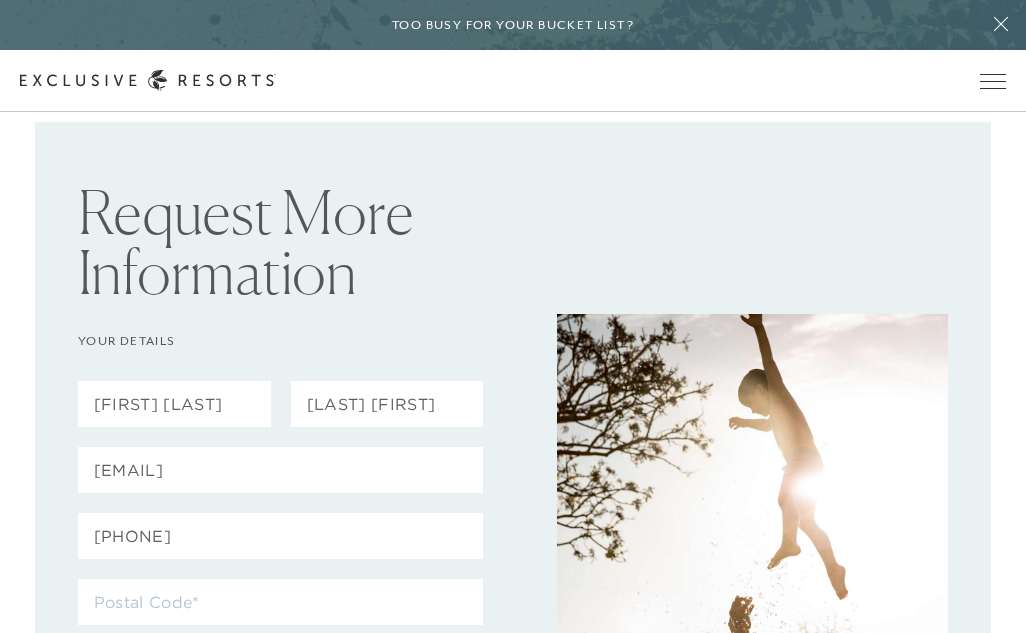 click on "lyagual.contractor@exclusiveresorts.com" at bounding box center [281, 480] 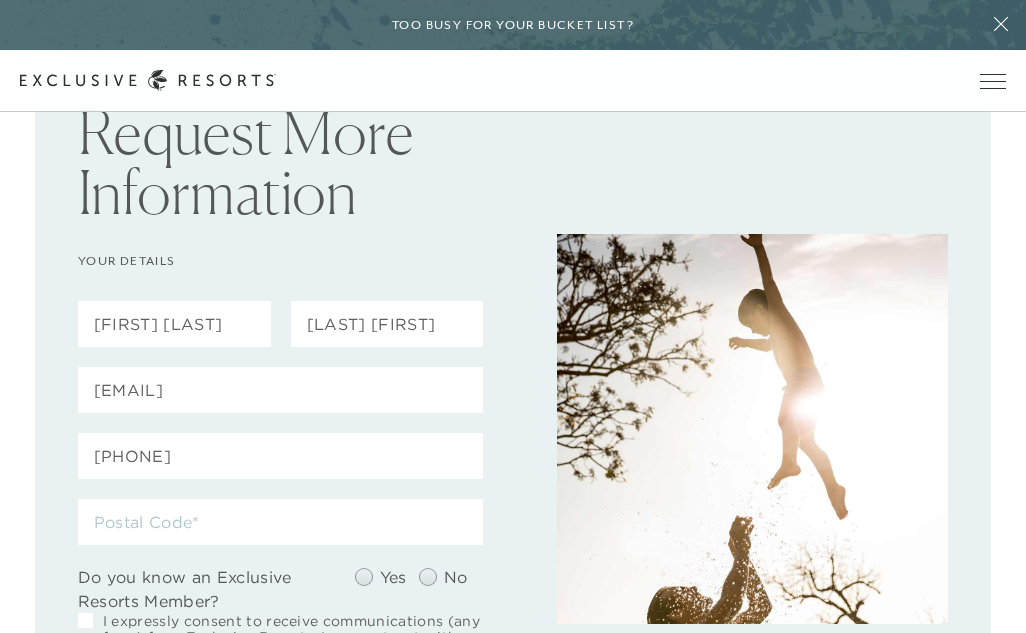 scroll, scrollTop: 120, scrollLeft: 0, axis: vertical 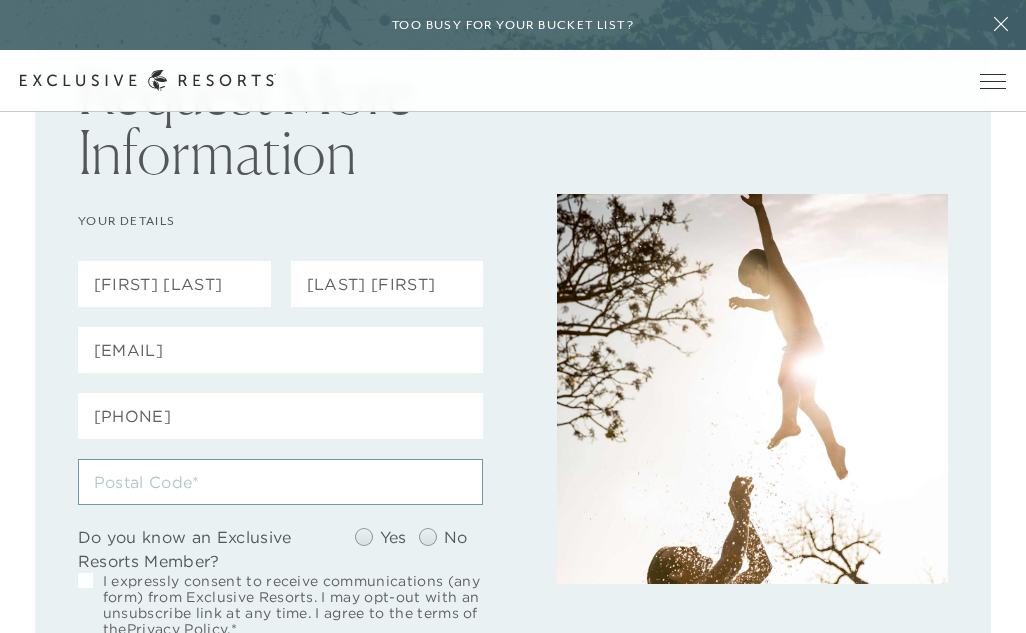 click at bounding box center (281, 482) 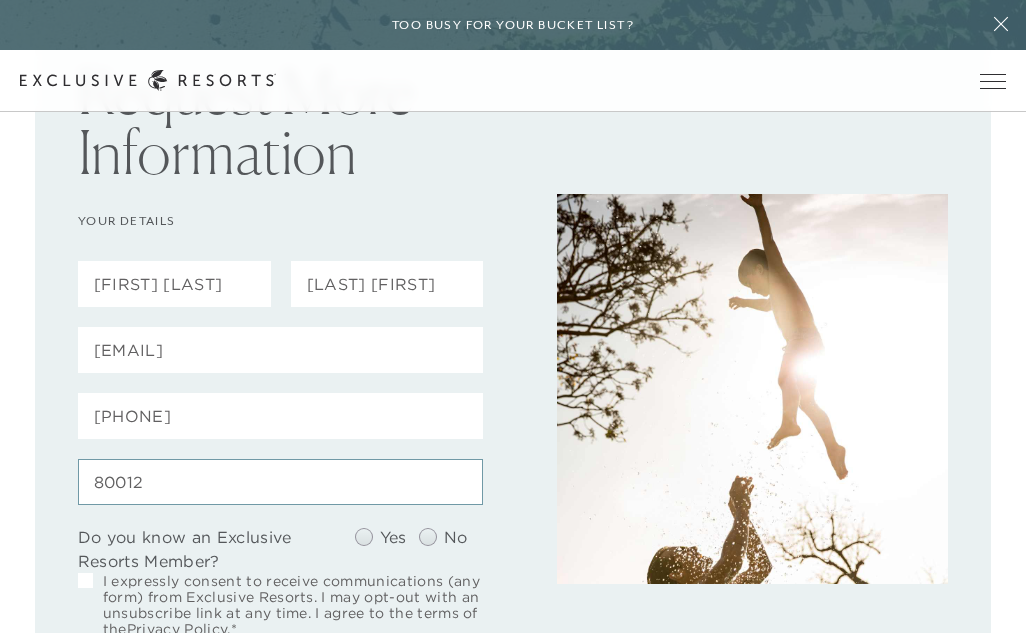 type on "80012" 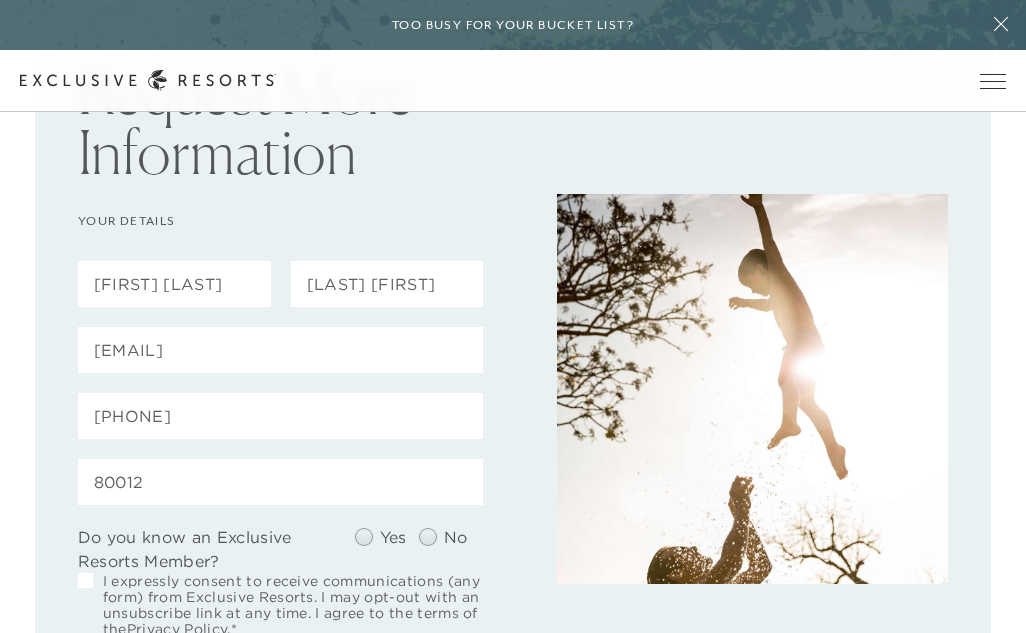 click at bounding box center [432, 537] 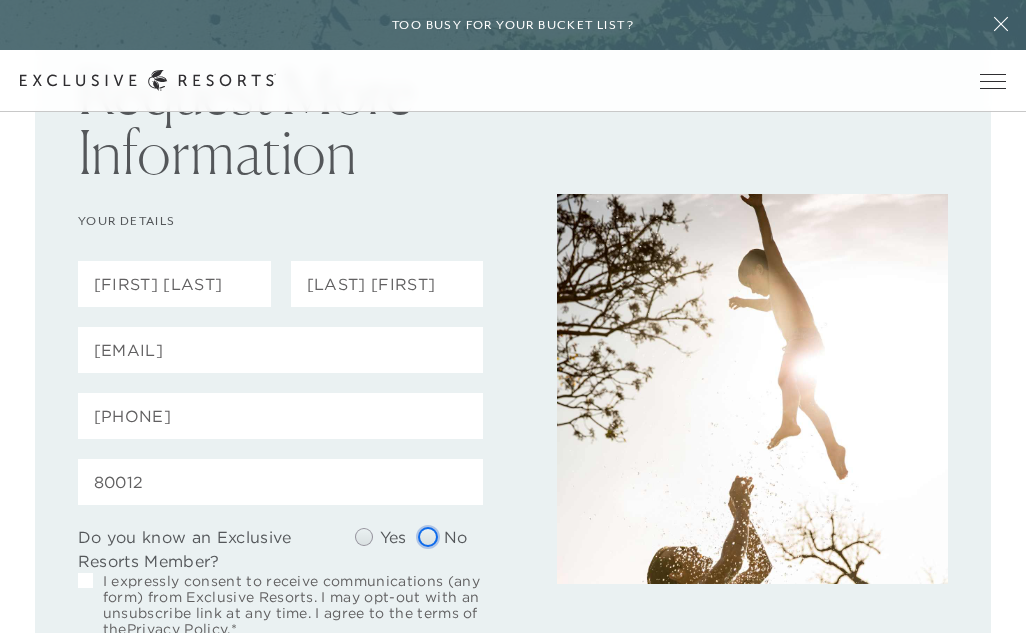 click on "No" at bounding box center (-15552, 541) 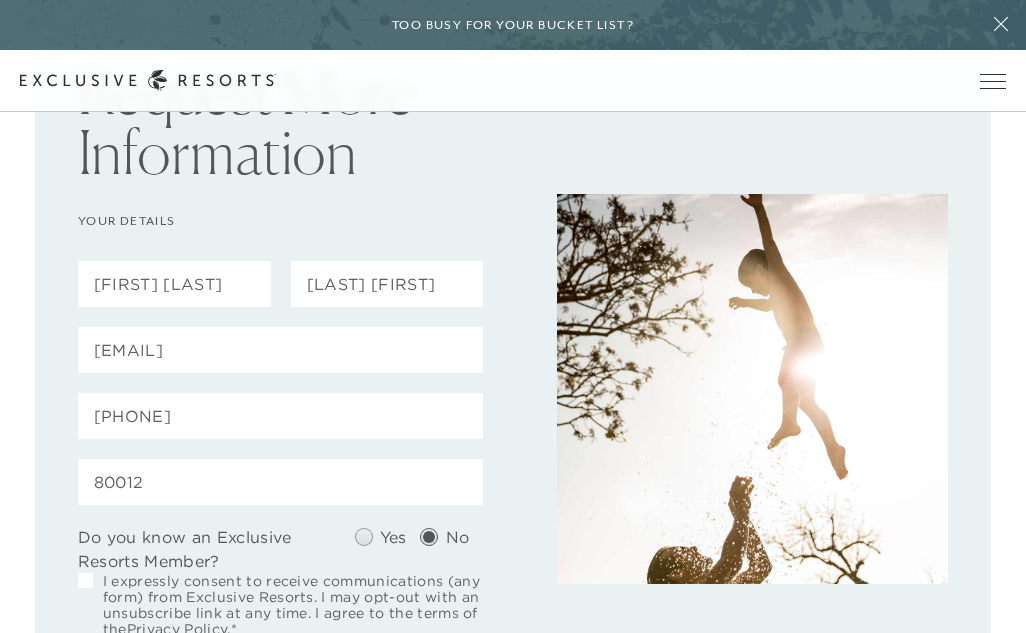 click on "Yes" at bounding box center (-15616, 541) 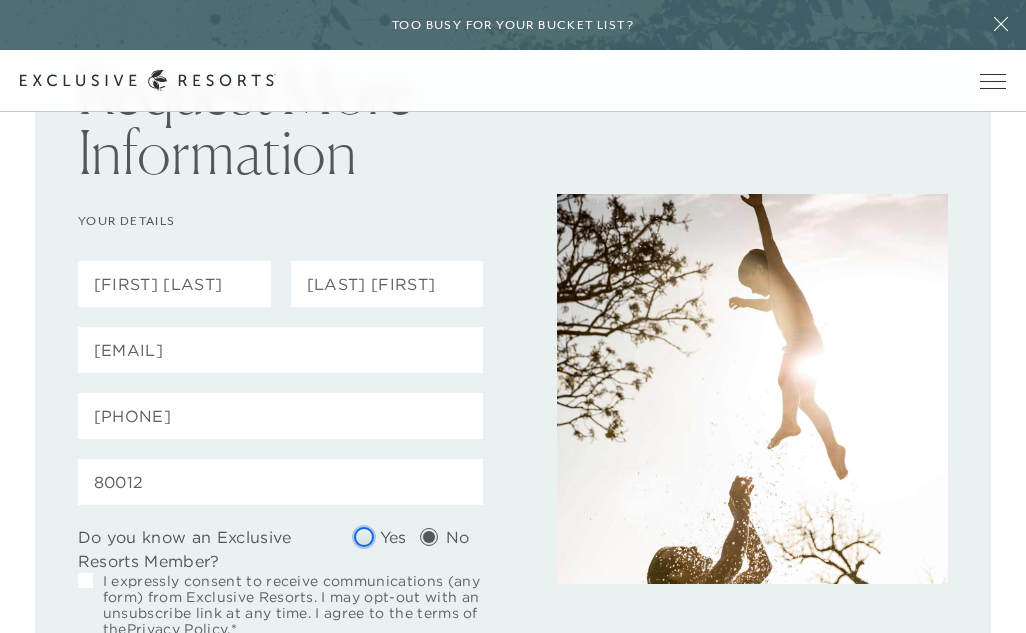 radio on "true" 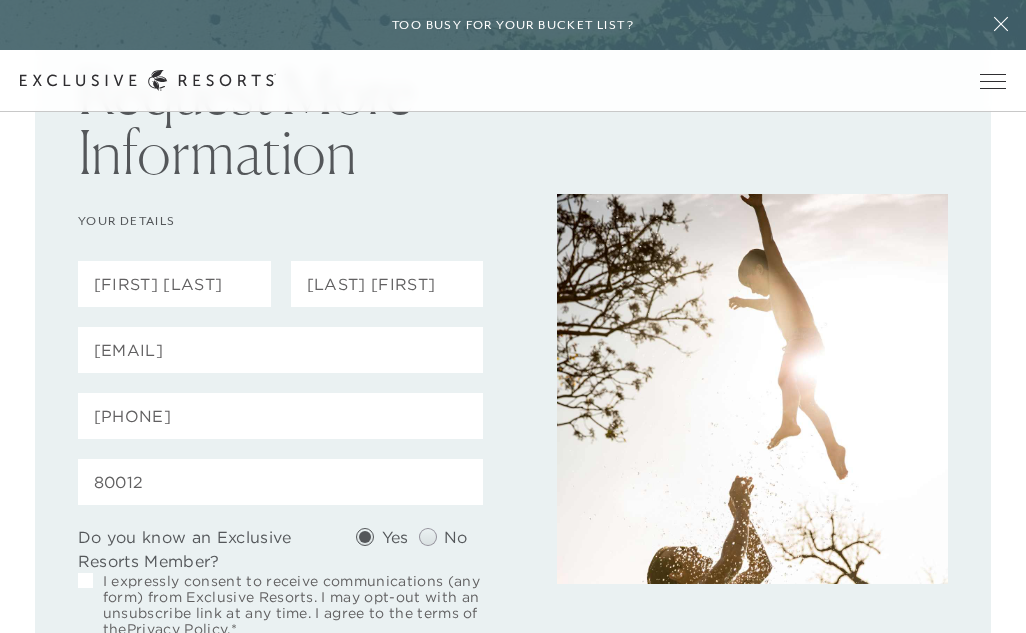 click on "No" at bounding box center (-15552, 541) 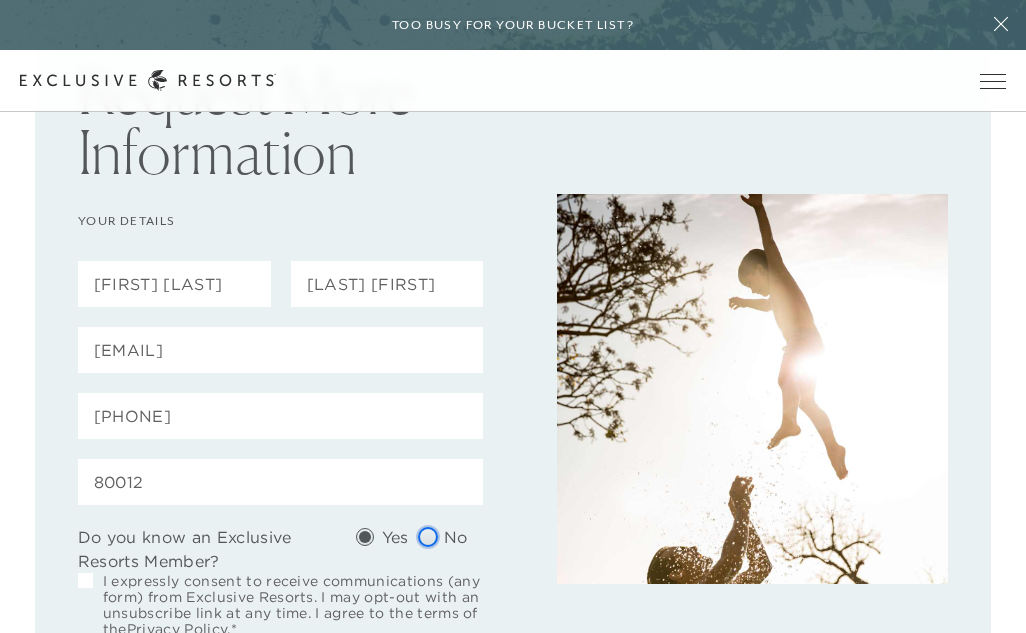 radio on "true" 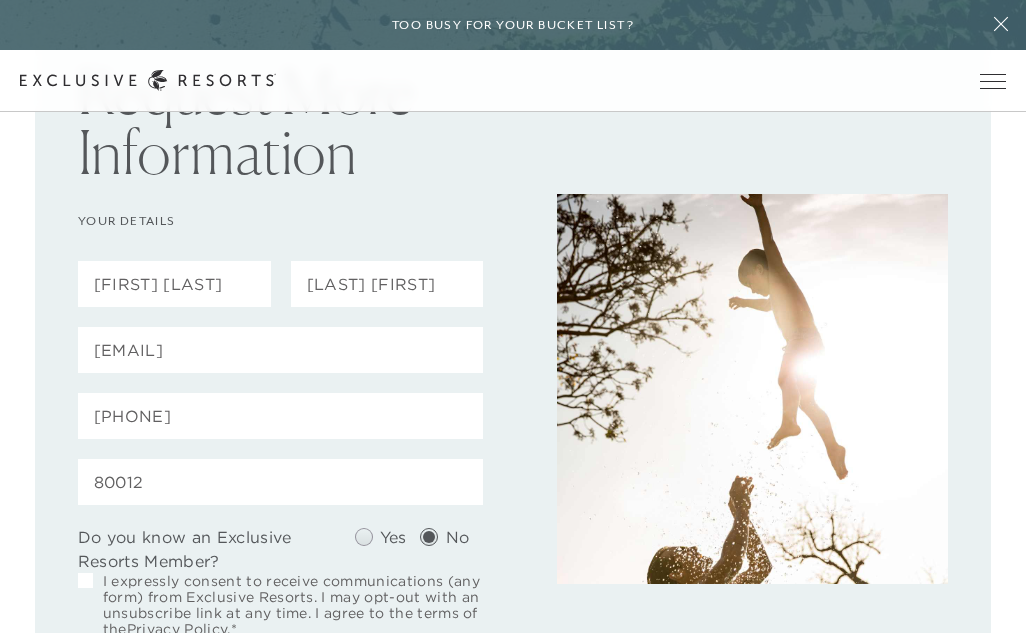 click on "Yes" at bounding box center (-15616, 541) 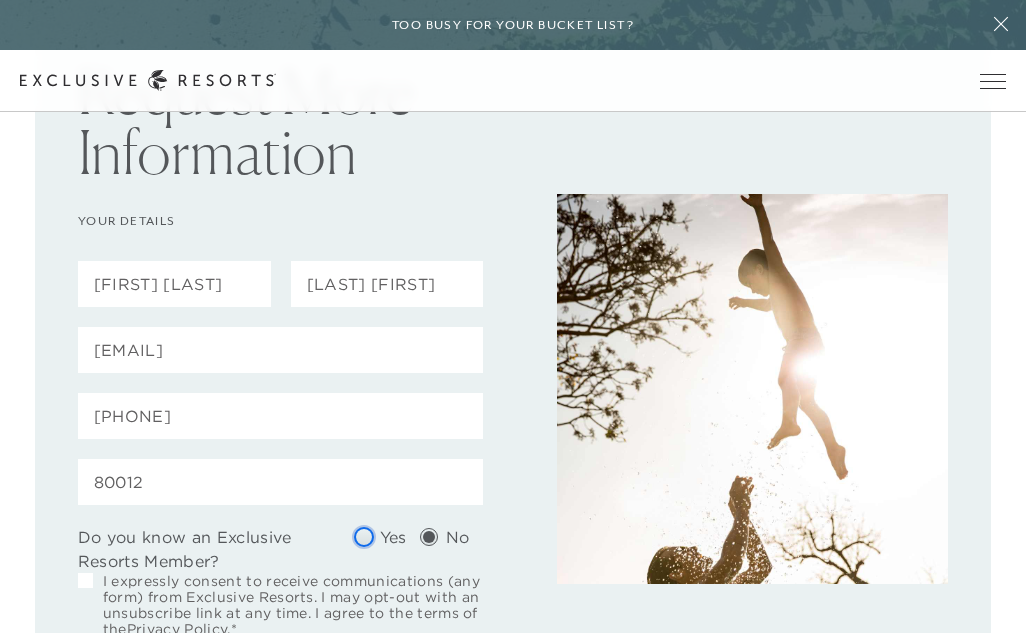 radio on "true" 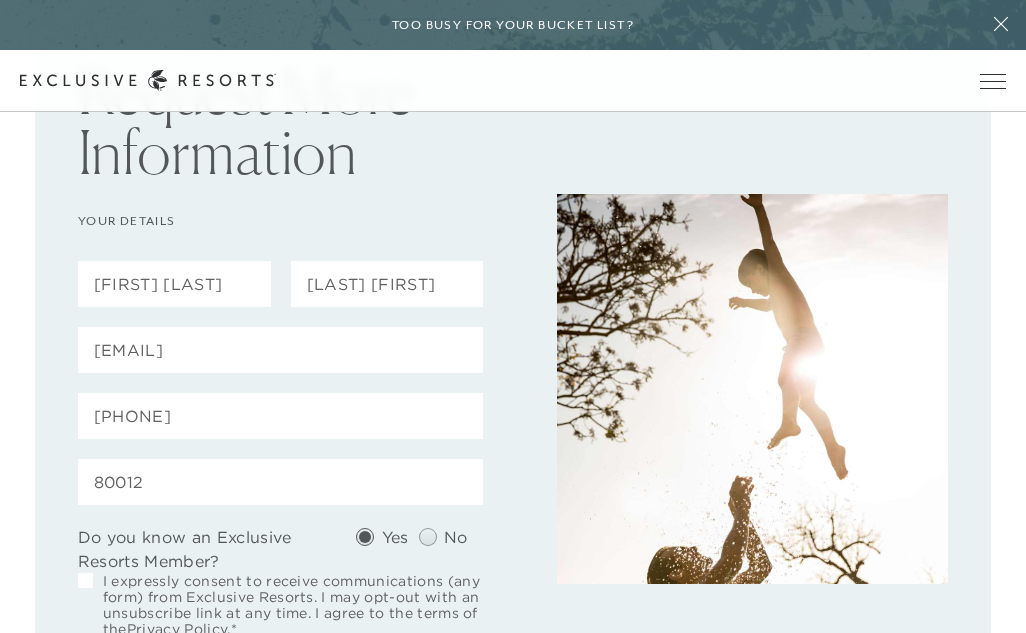 click at bounding box center [432, 537] 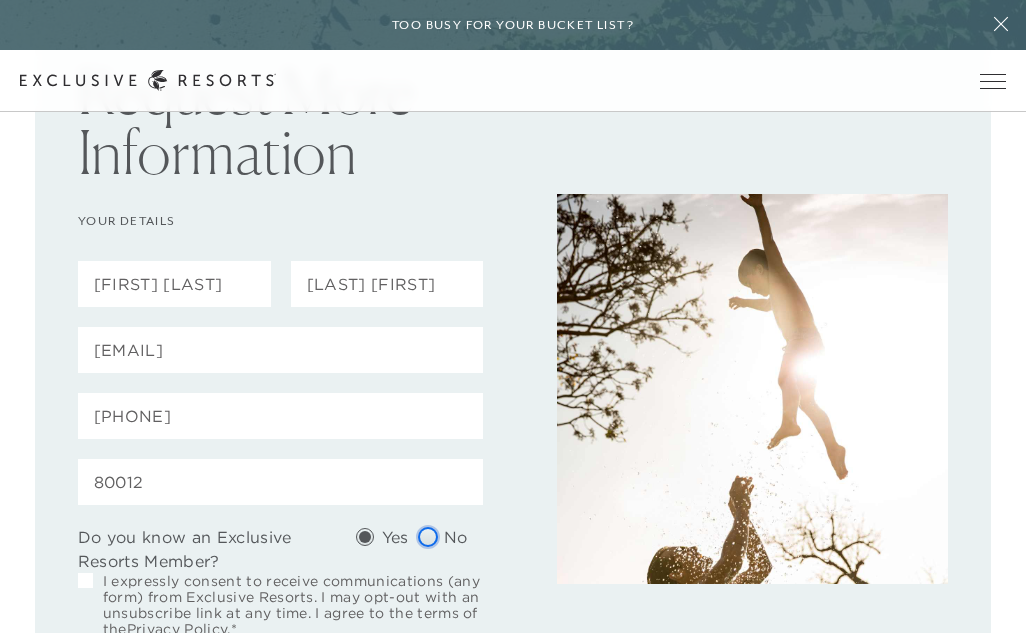 click on "No" at bounding box center (-15552, 541) 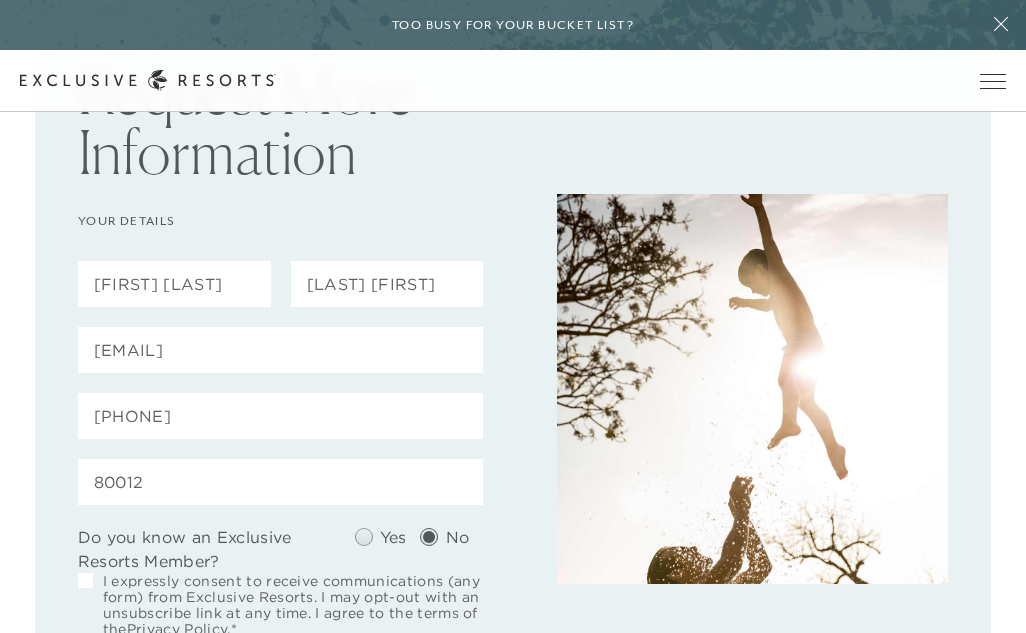 click on "Request More Information YOUR DETAILS Luis-Test Test-Luis lyagual.contractor@exclusiveresorts.com +18445412714 80012  Do you know an Exclusive Resorts Member?  Yes No  I expressly consent to receive communications (any form) from Exclusive Resorts. I may opt-out with an unsubscribe link at any time. I agree to the terms of the  Privacy Policy .*  Submit" 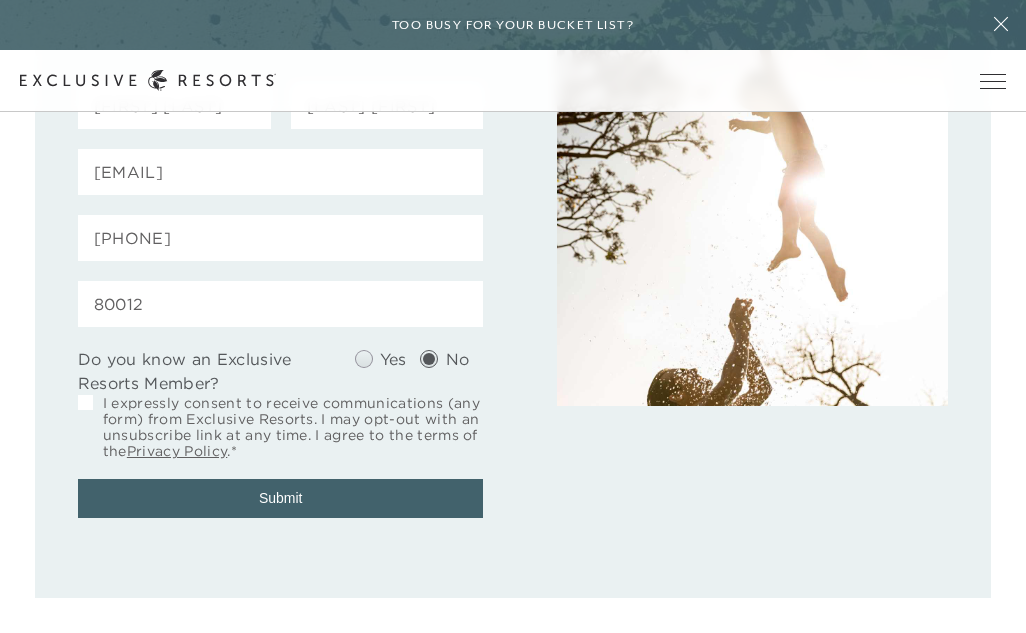 scroll, scrollTop: 307, scrollLeft: 0, axis: vertical 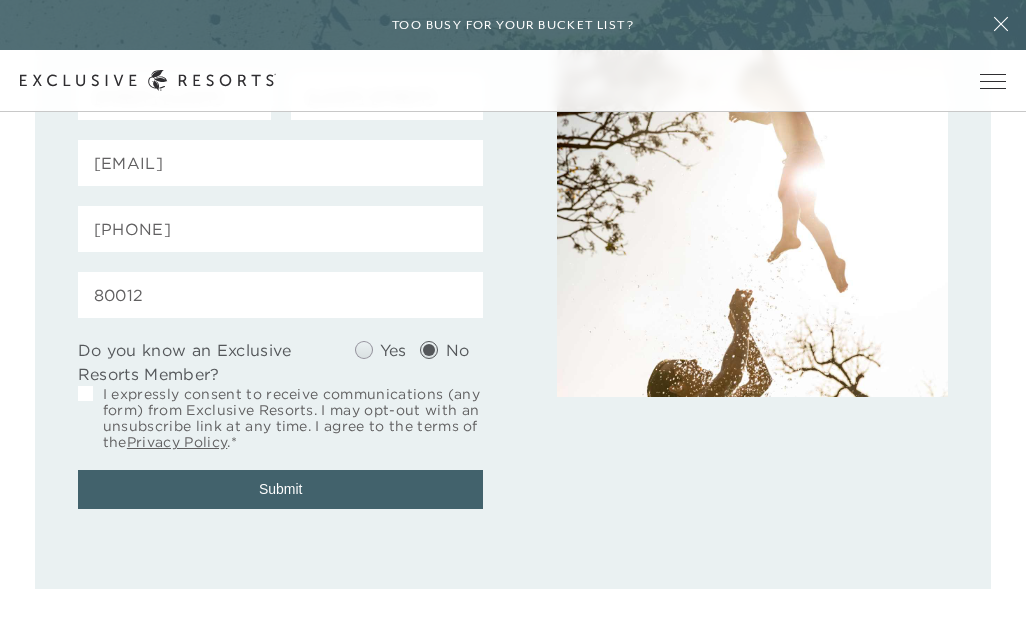 click at bounding box center [85, 393] 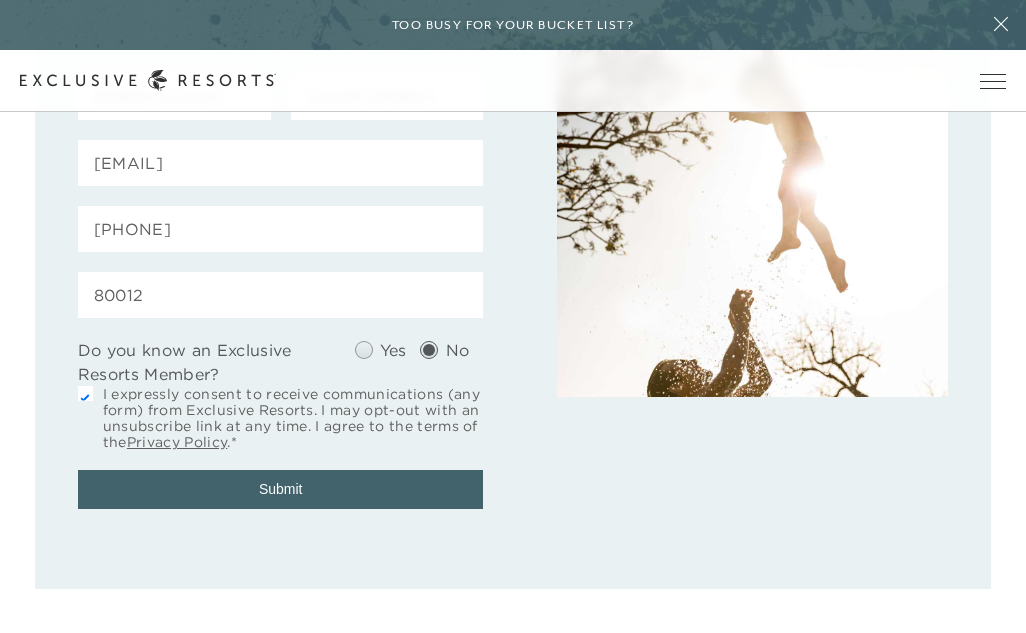 checkbox on "true" 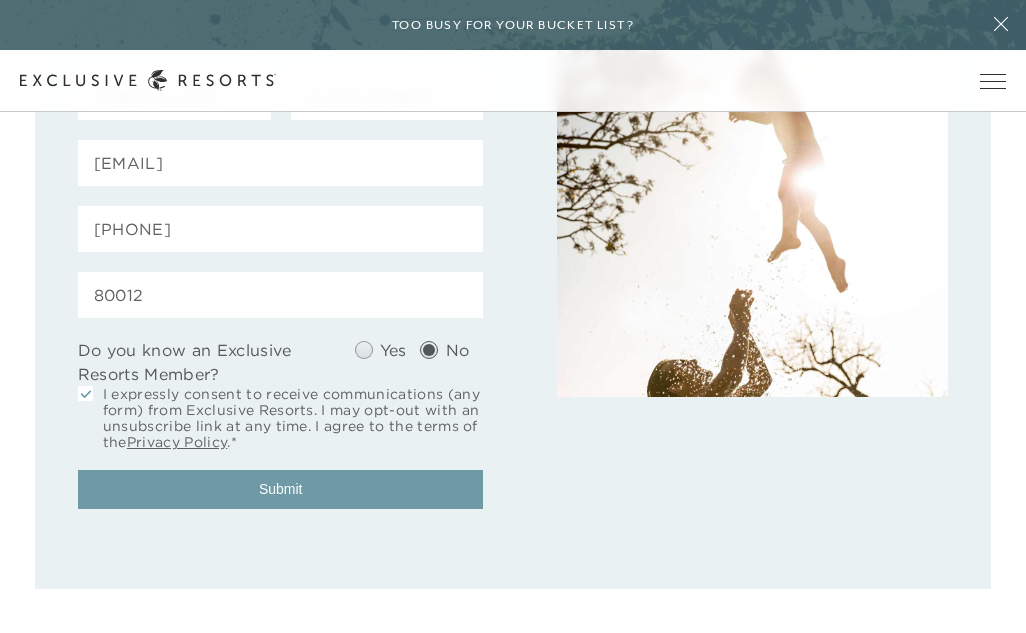 click on "Submit" at bounding box center (281, 489) 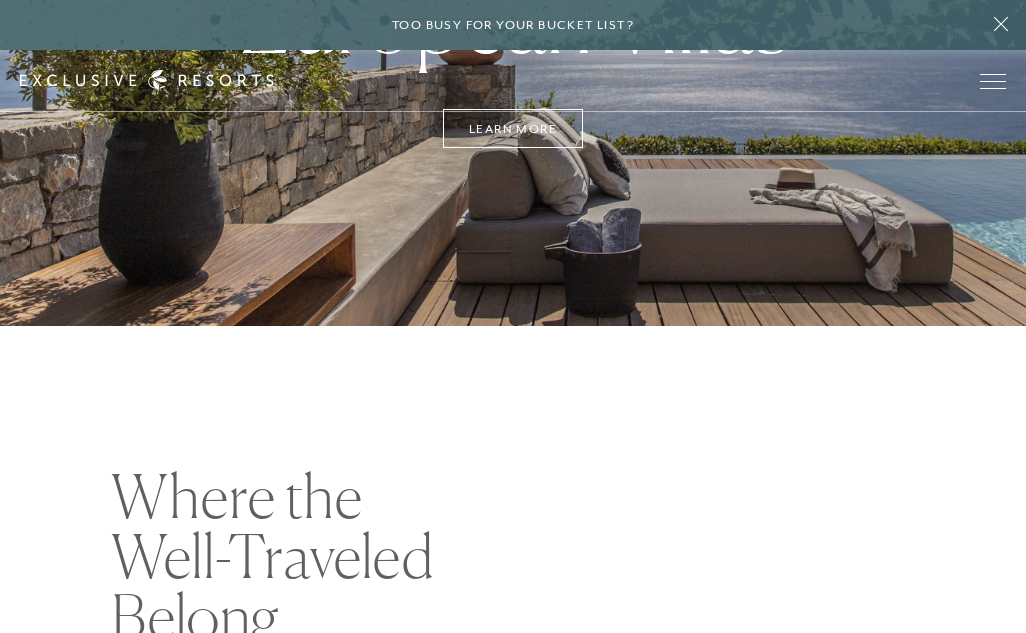 scroll, scrollTop: 0, scrollLeft: 0, axis: both 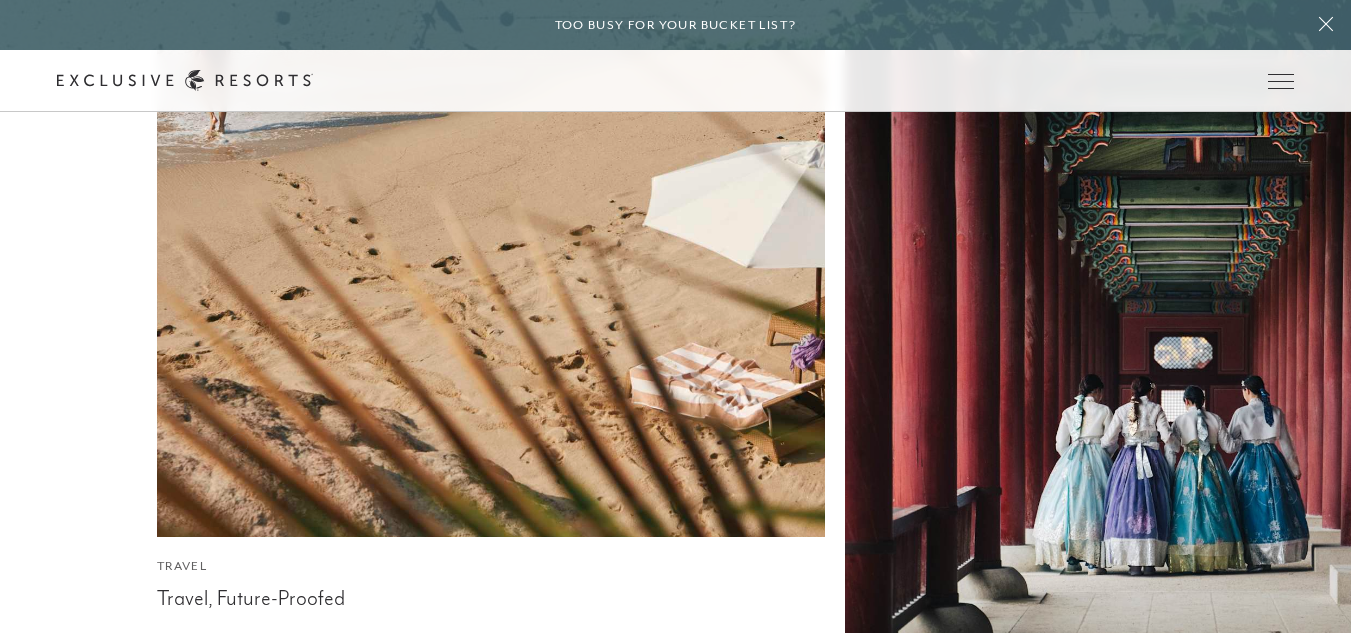click on "Request More Information  Visit Instagram Visit Youtube Visit Facebook Visit LinkedIn" at bounding box center [317, 1202] 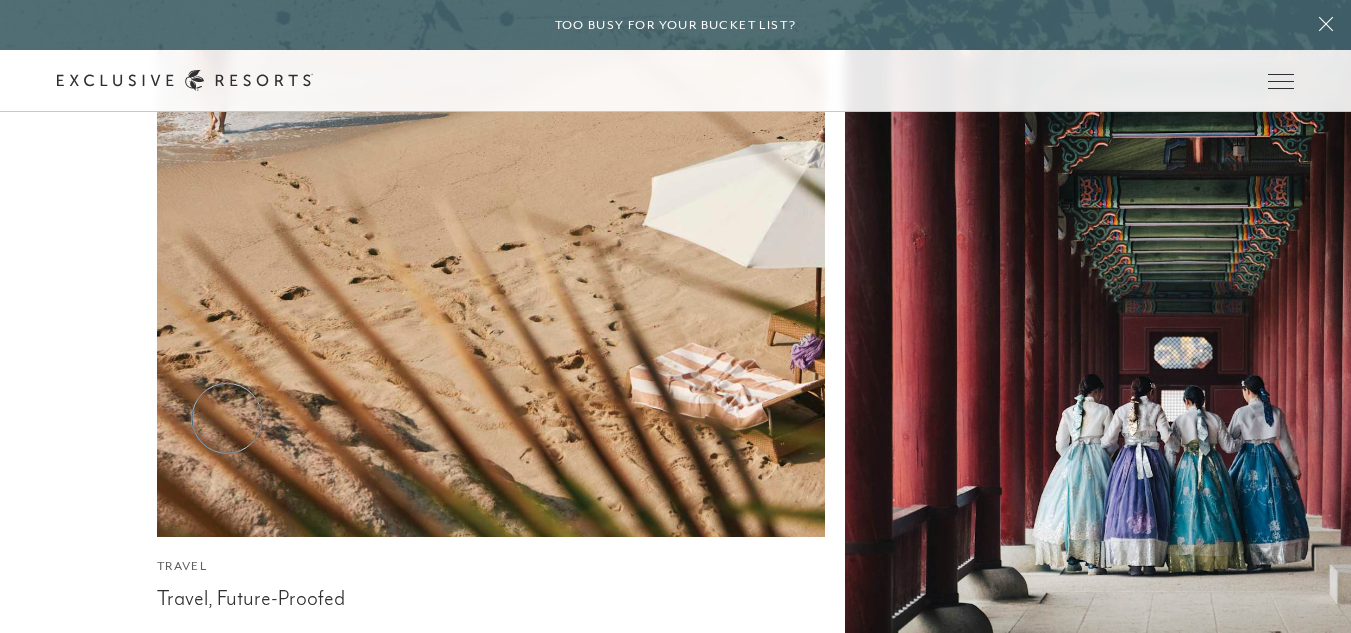 click on "Request More Information" at bounding box center (228, 1178) 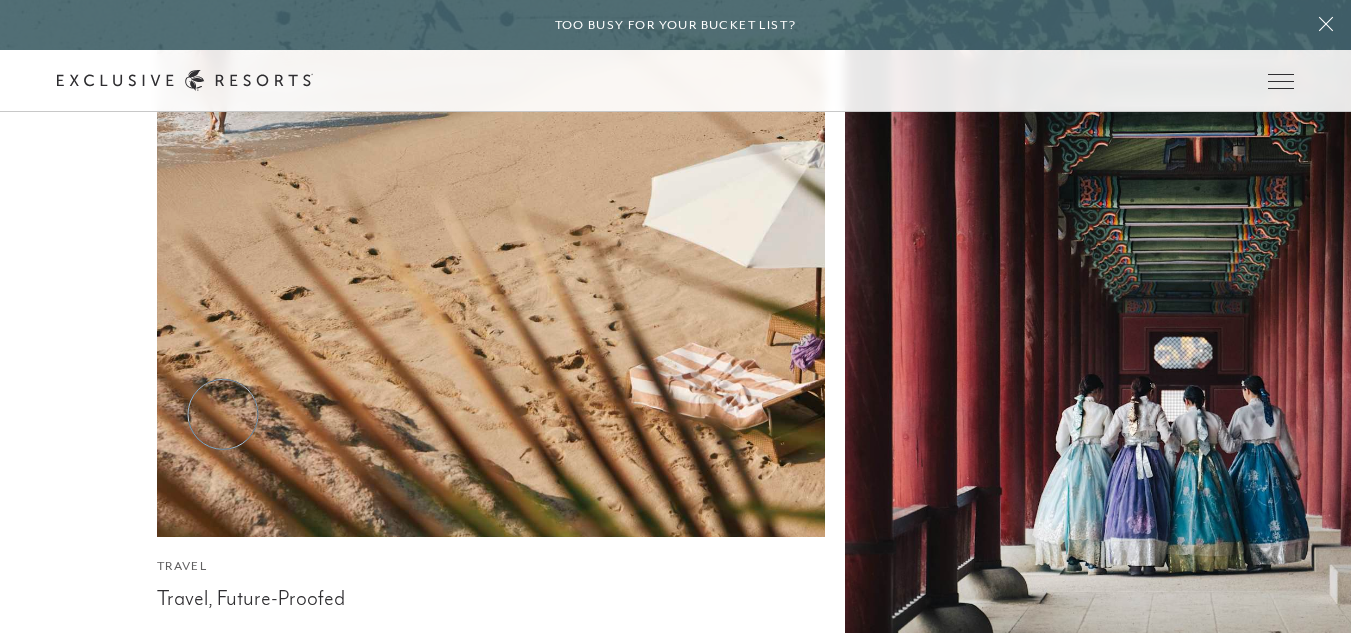 scroll, scrollTop: 0, scrollLeft: 0, axis: both 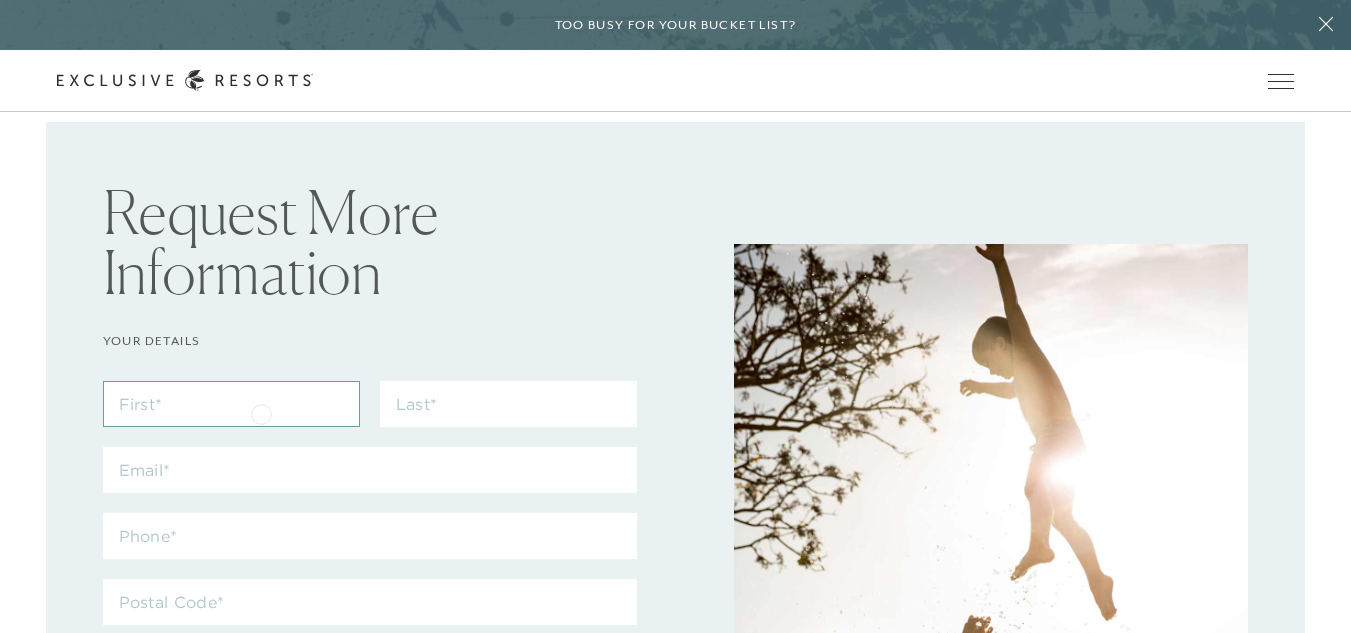 click at bounding box center (231, 404) 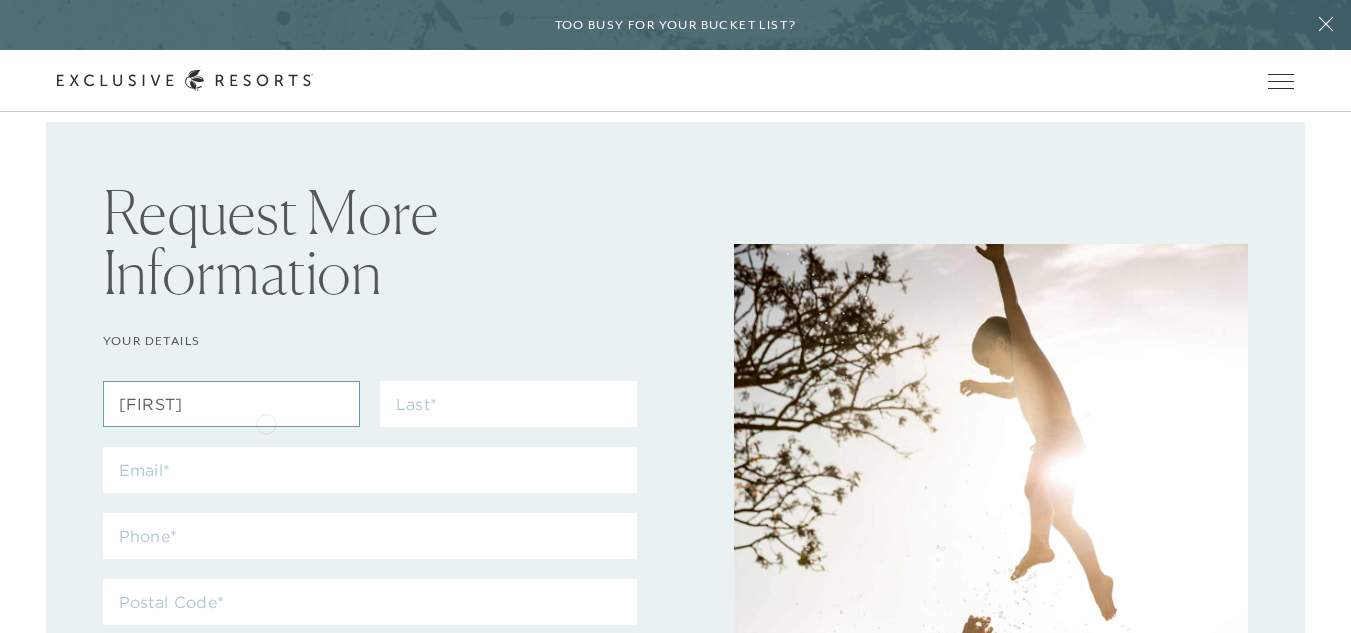 type on "[FIRST]-[LAST]" 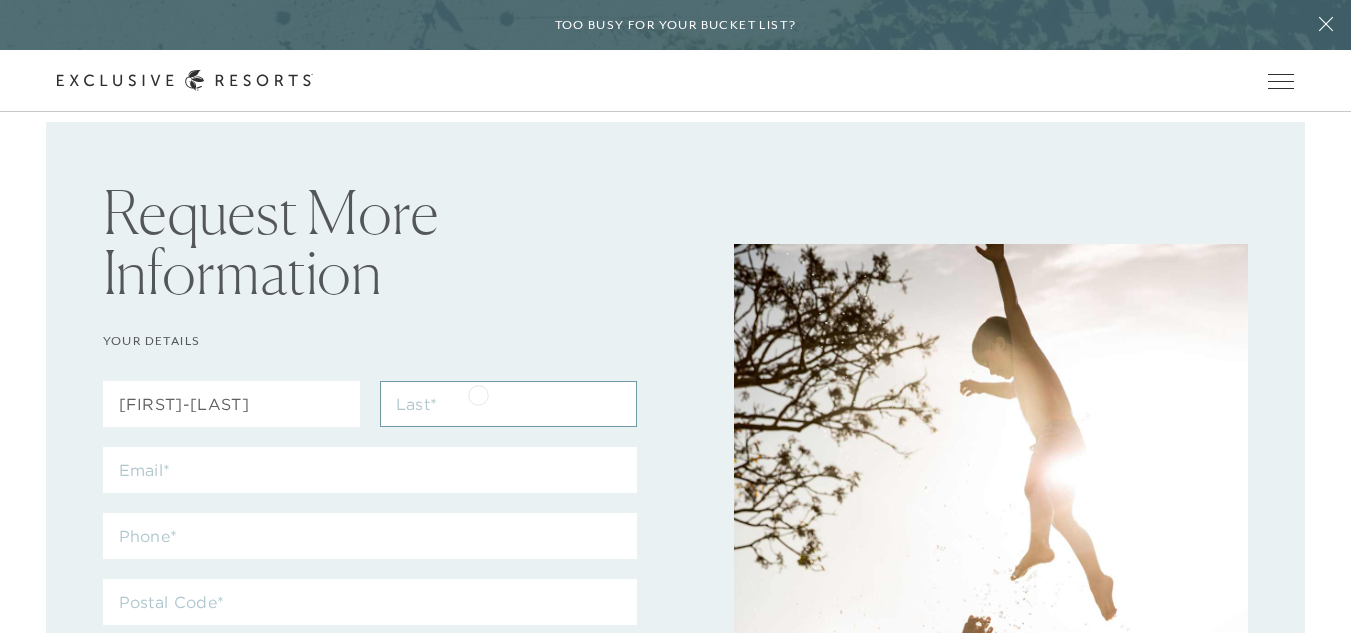 click at bounding box center (508, 404) 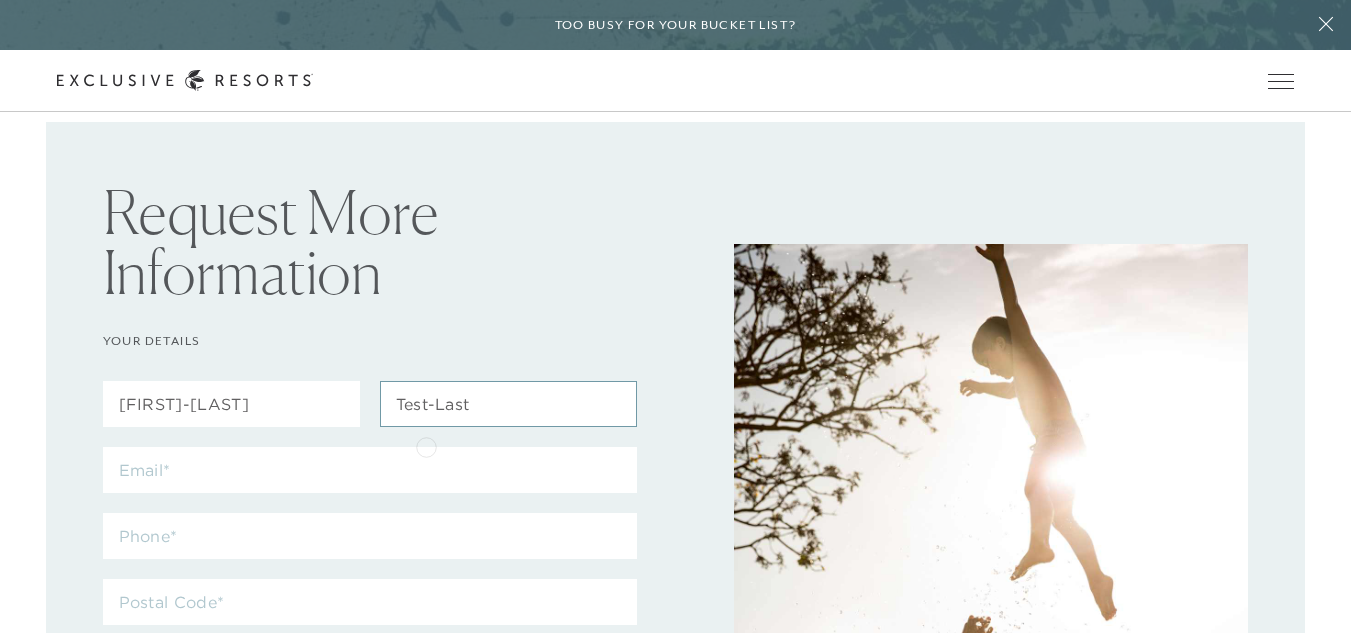 type on "Test-Last" 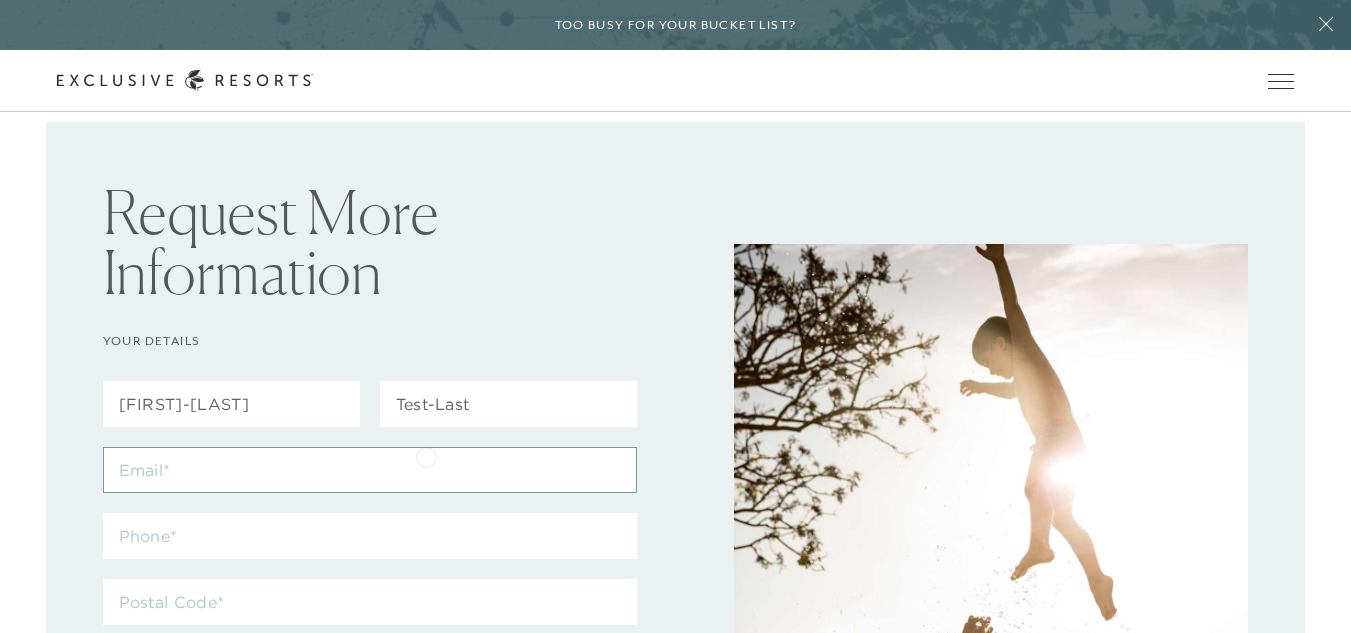 click at bounding box center (370, 470) 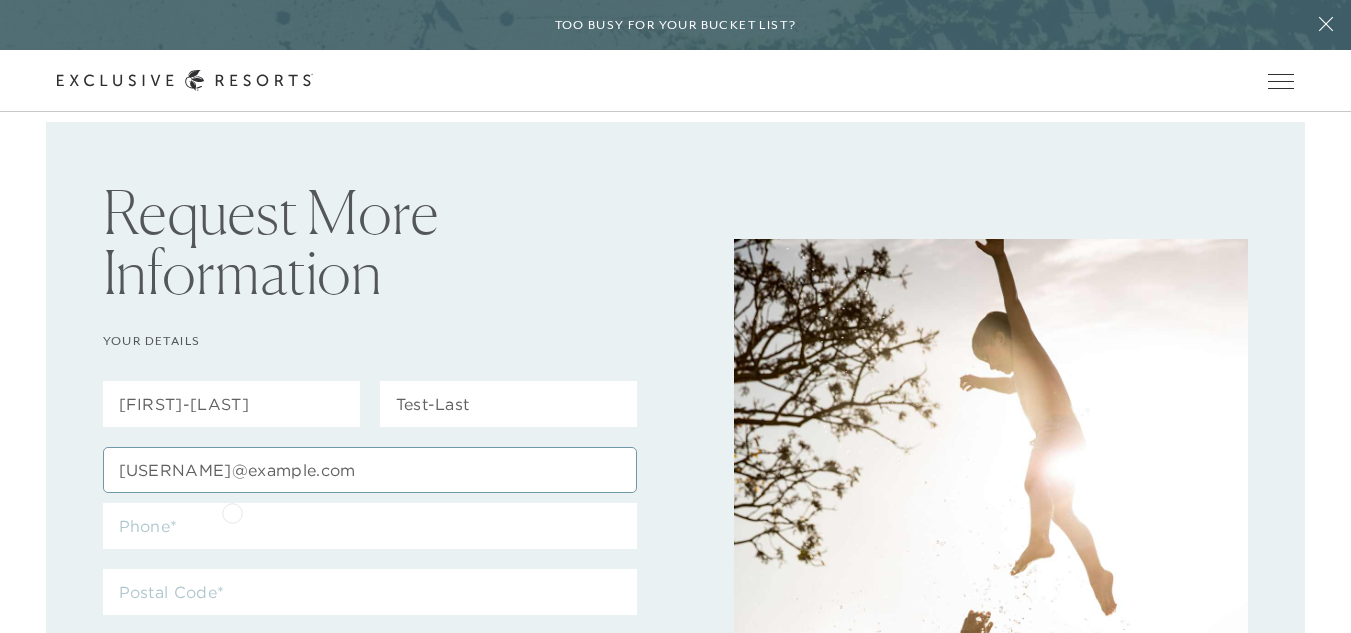 type on "[USERNAME]@example.com" 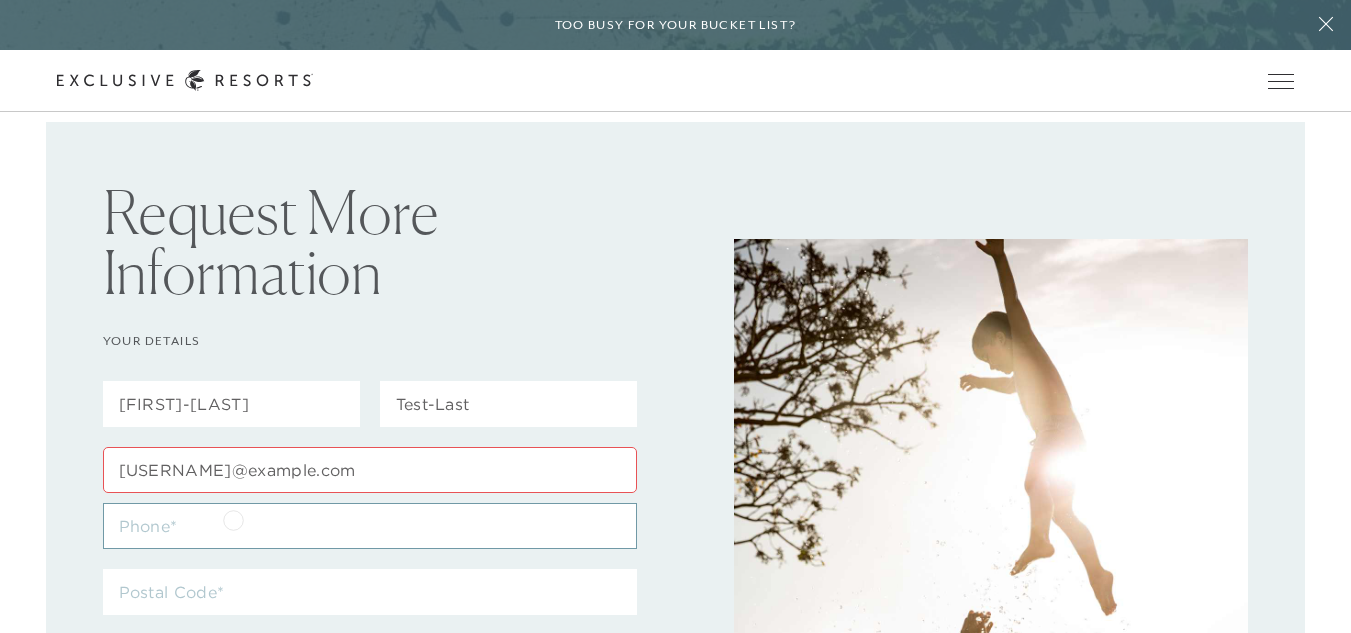 click at bounding box center [370, 526] 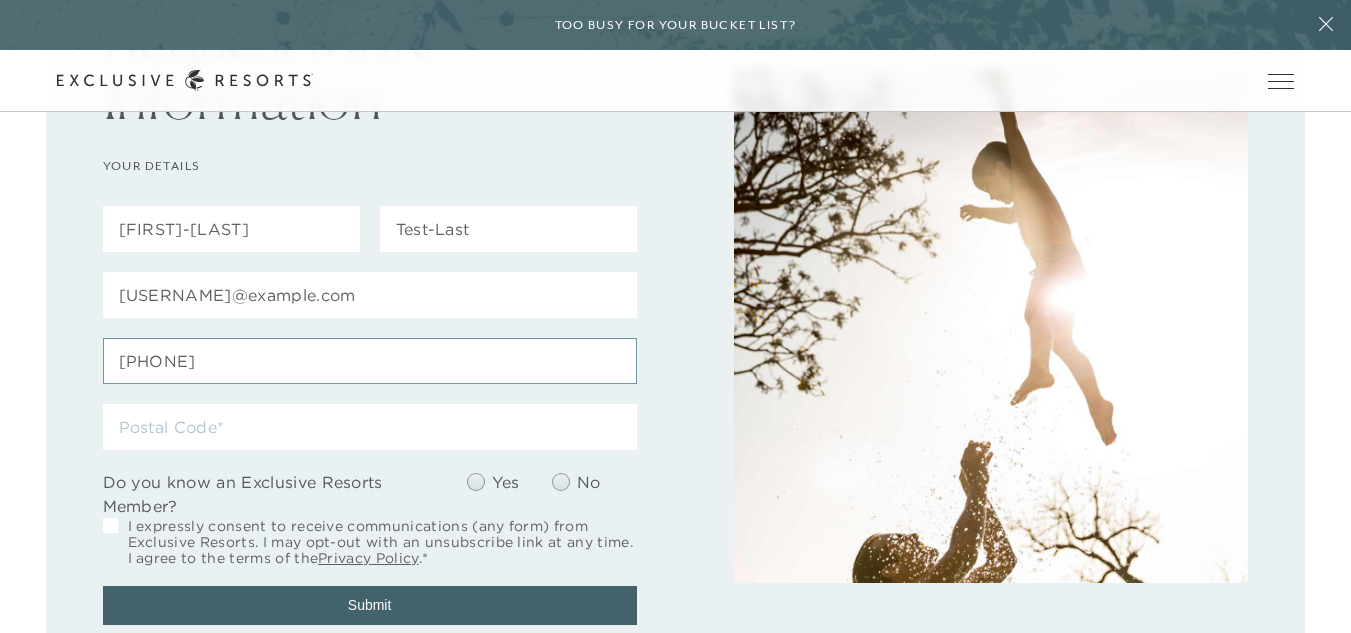scroll, scrollTop: 193, scrollLeft: 0, axis: vertical 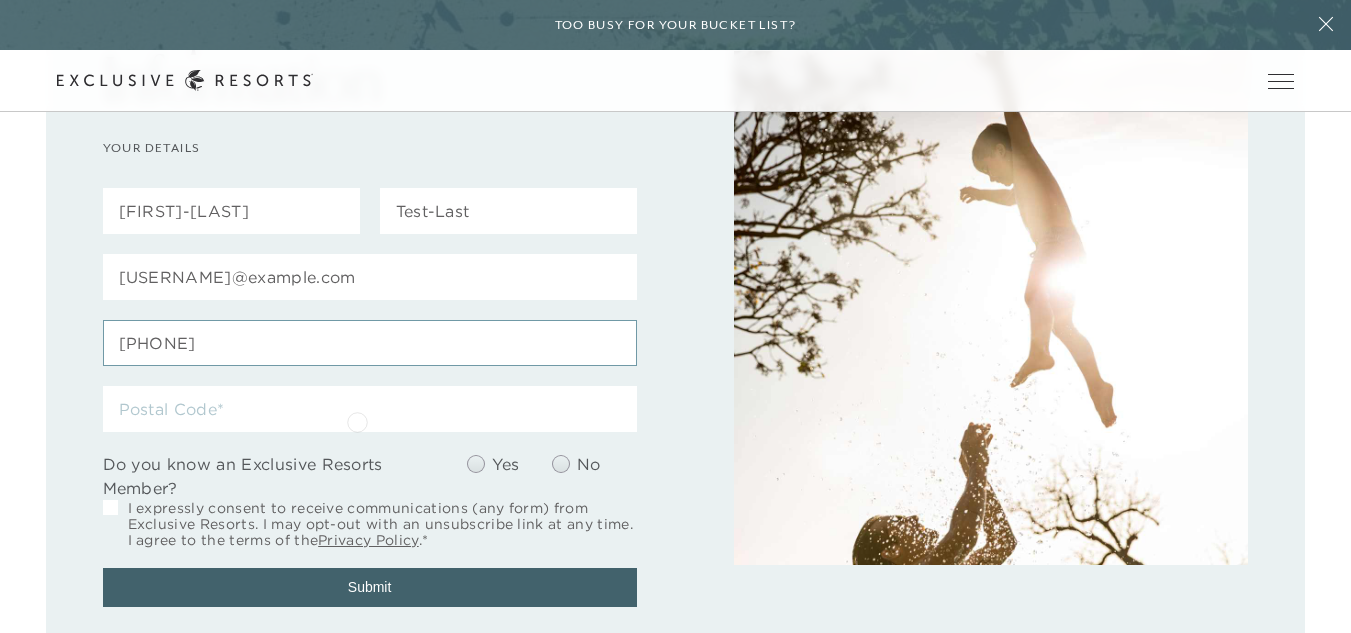type on "[PHONE]" 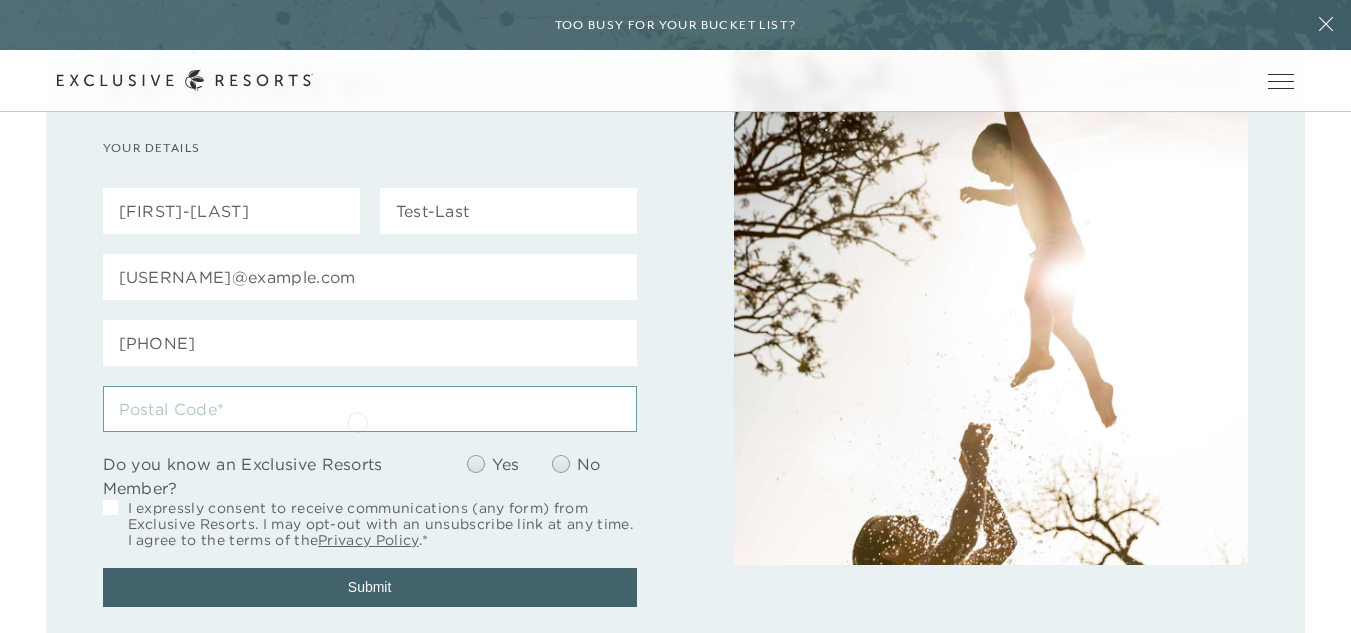 click at bounding box center (370, 409) 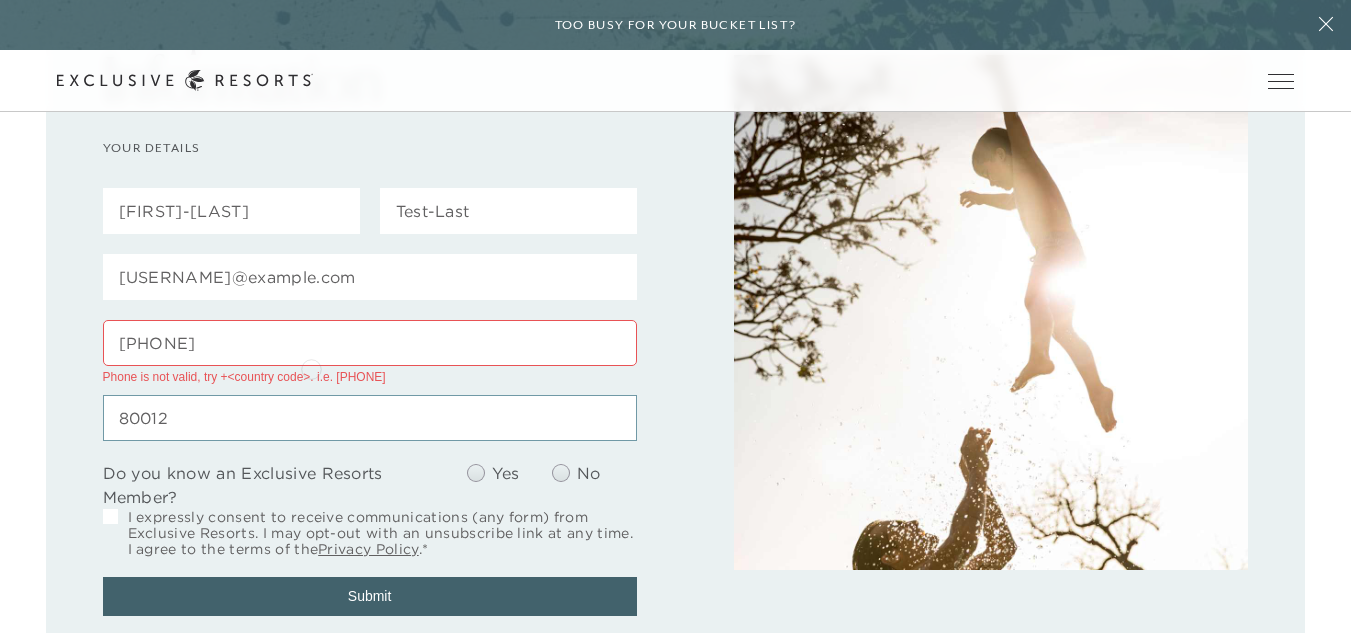 type on "80012" 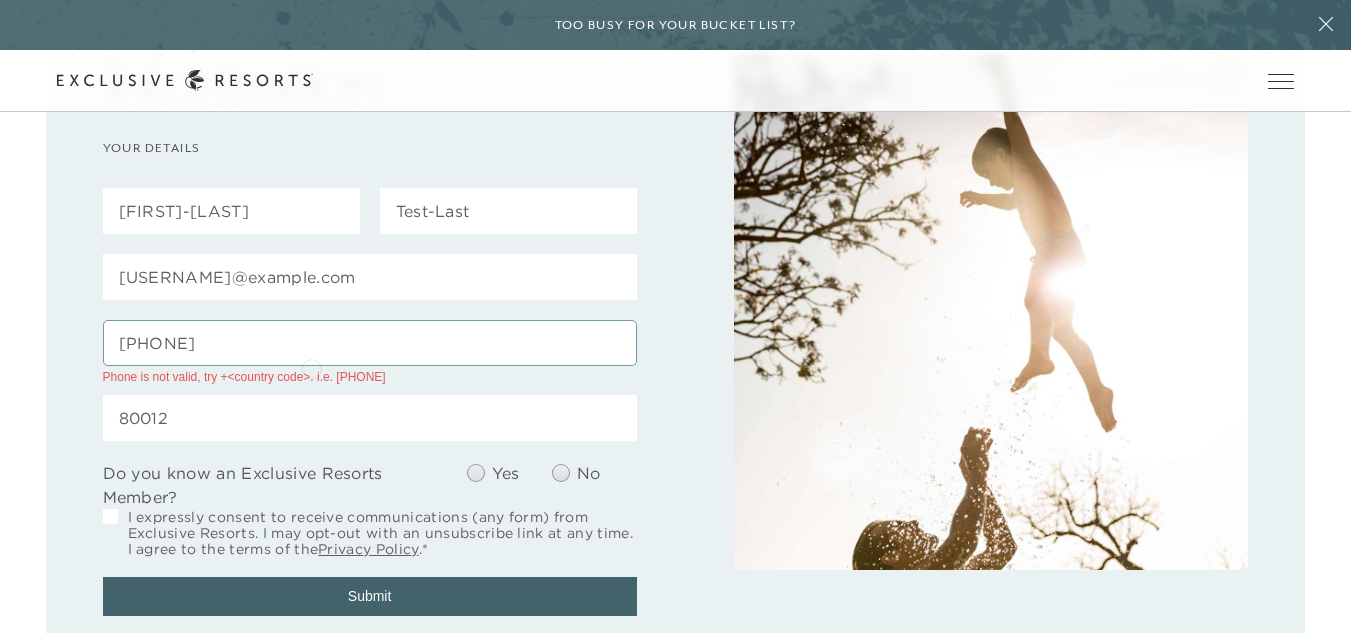 click on "[PHONE]" at bounding box center (370, 343) 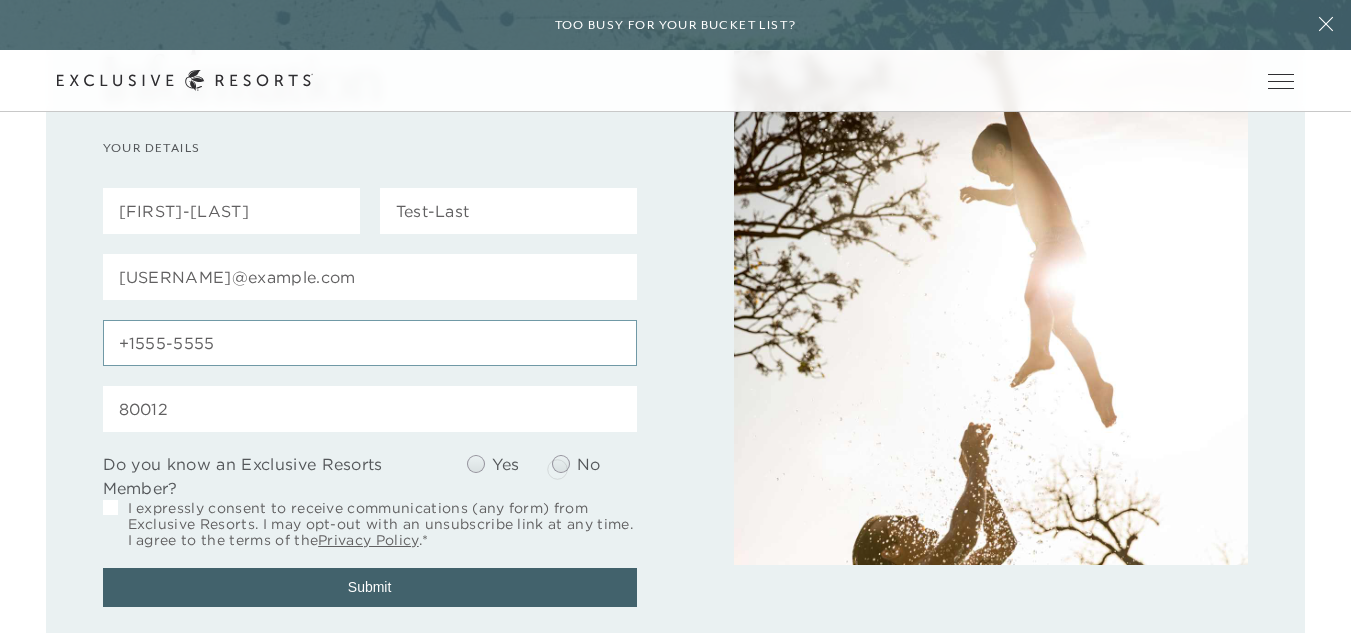 type on "+1555-5555" 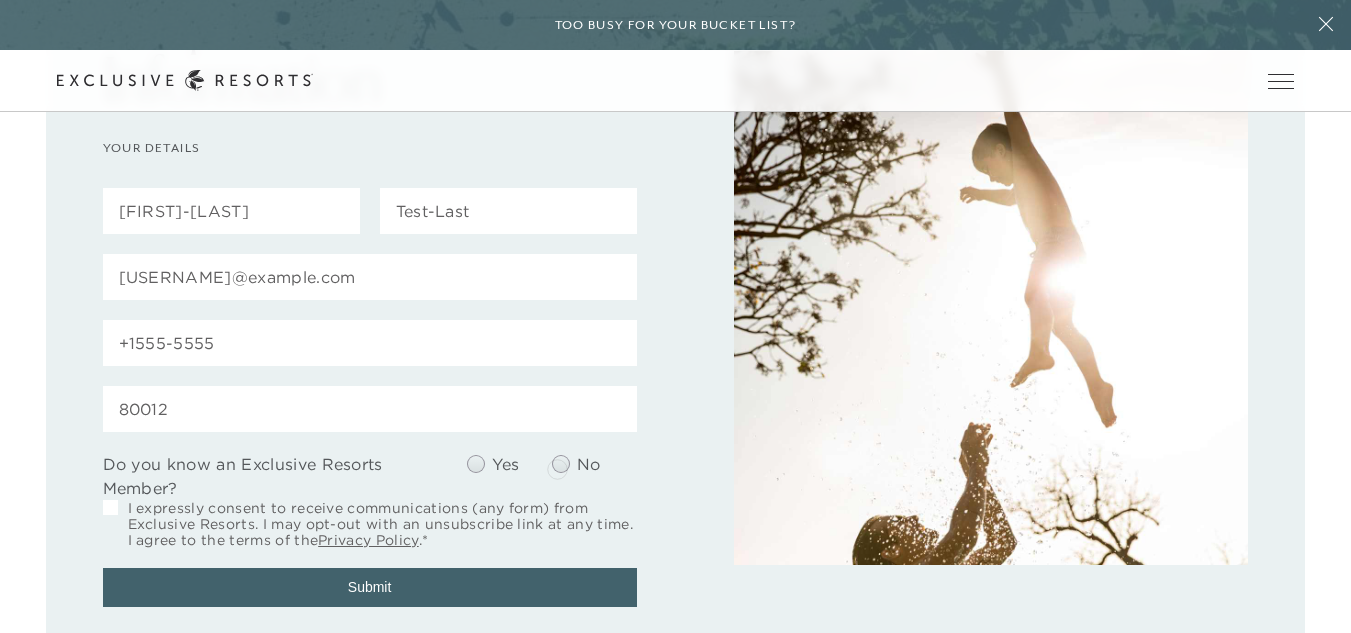 click at bounding box center [561, 464] 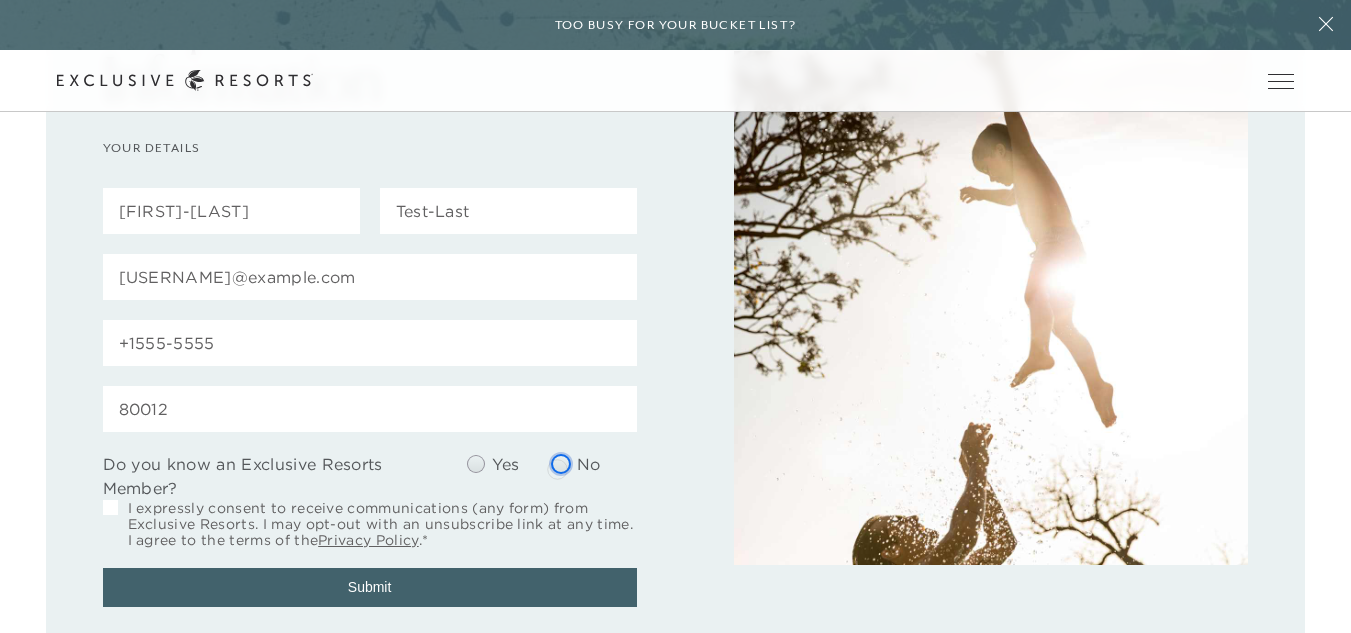 radio on "true" 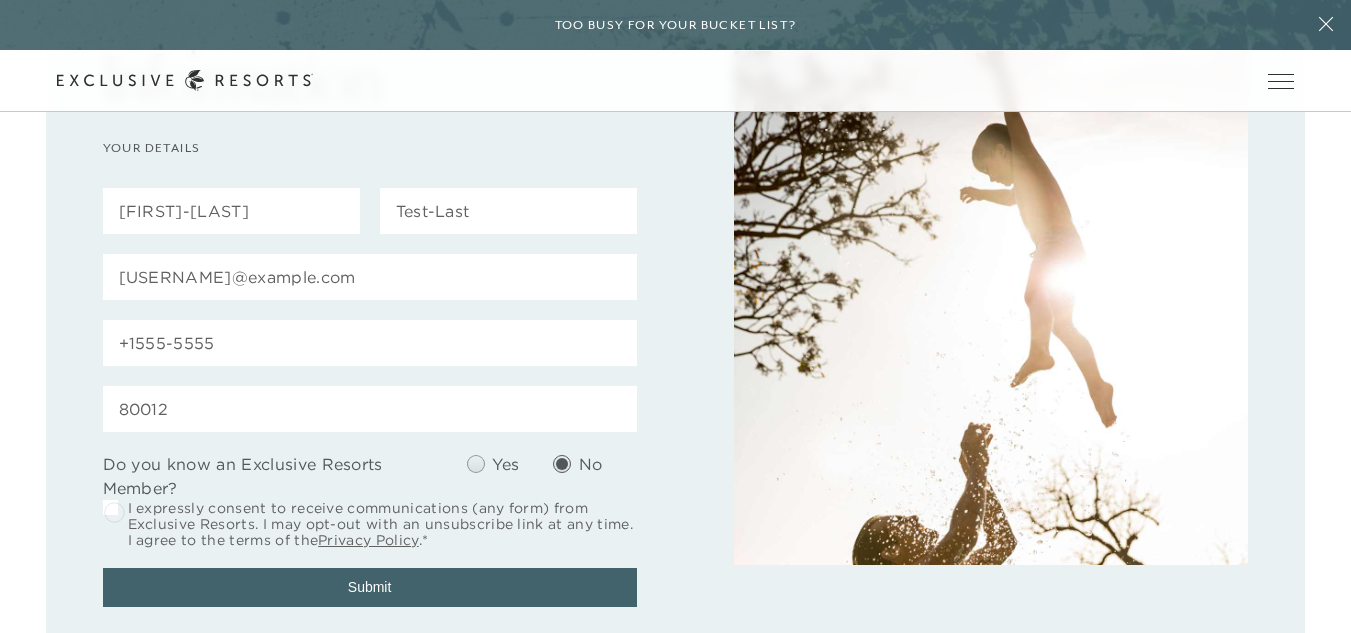 click at bounding box center (110, 507) 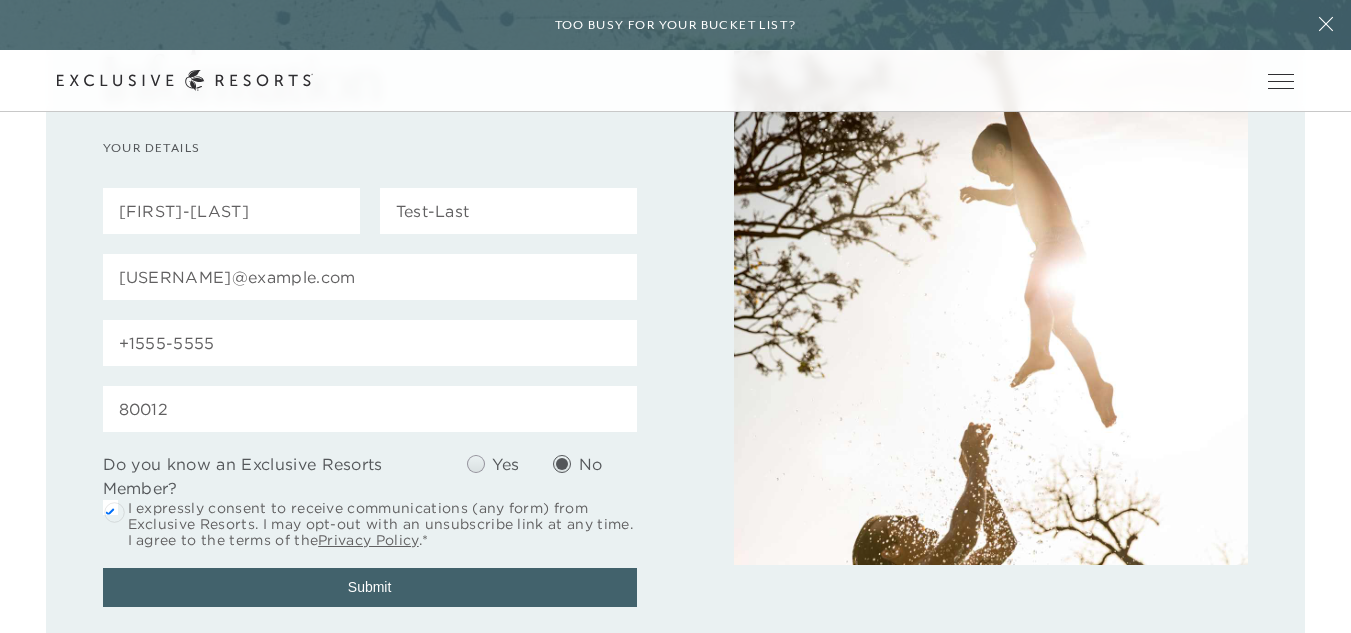 checkbox on "true" 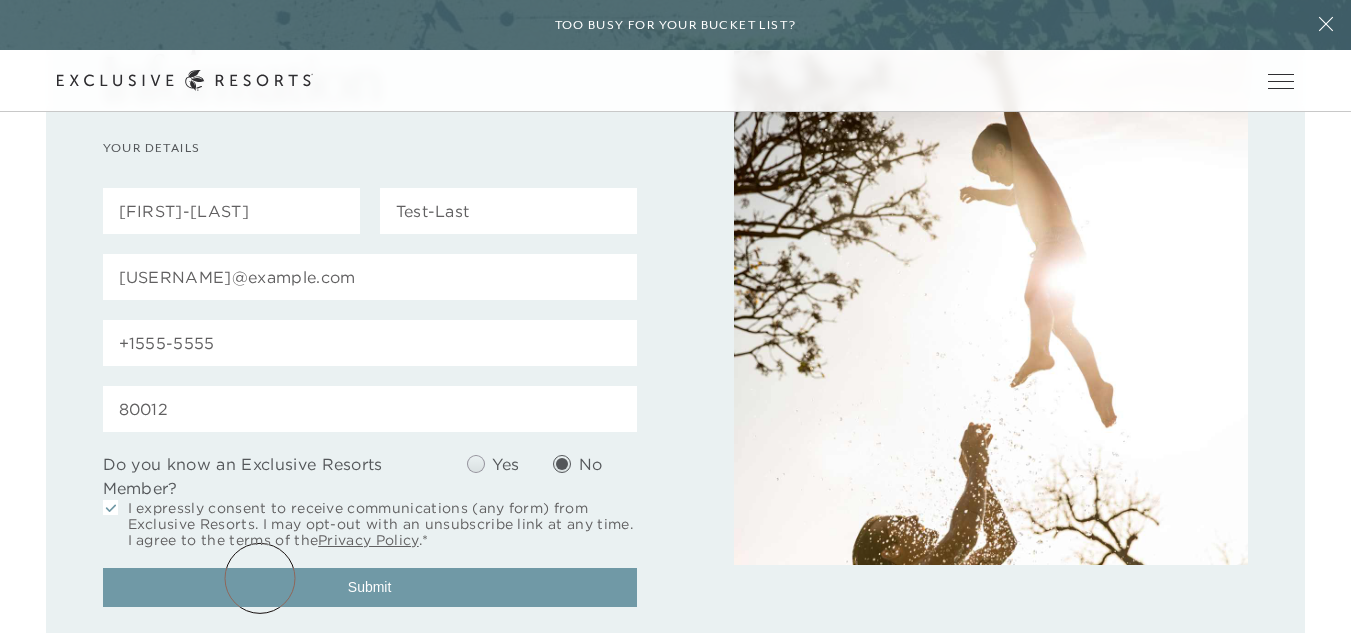 click on "Submit" at bounding box center (370, 587) 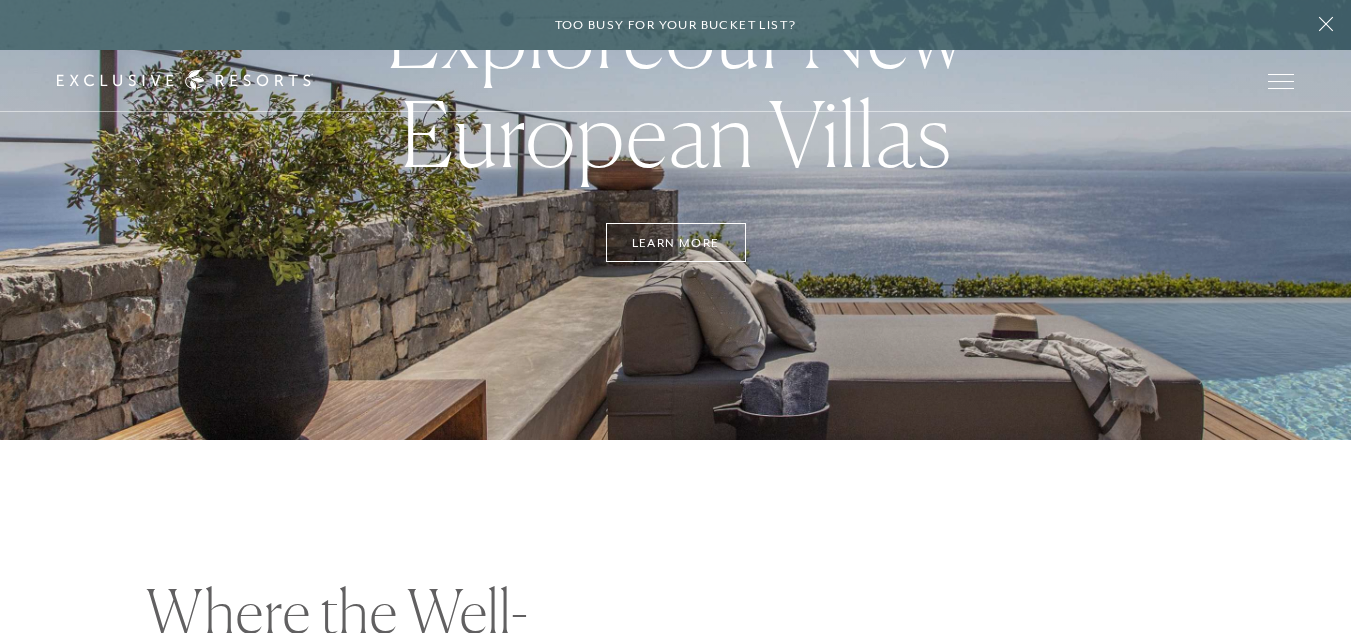 scroll, scrollTop: 0, scrollLeft: 0, axis: both 